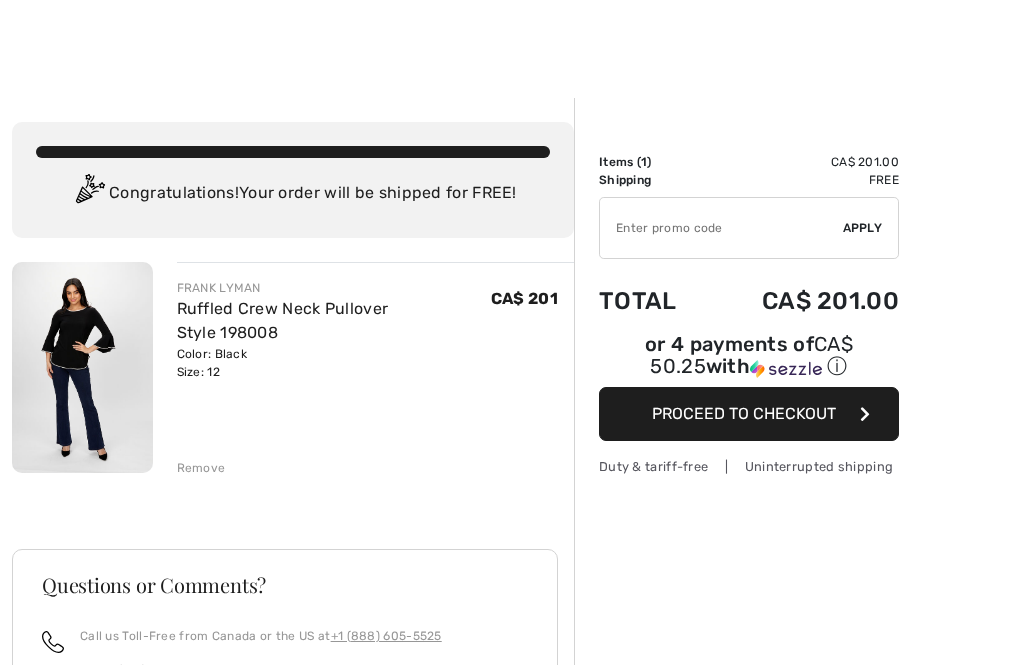 scroll, scrollTop: 0, scrollLeft: 0, axis: both 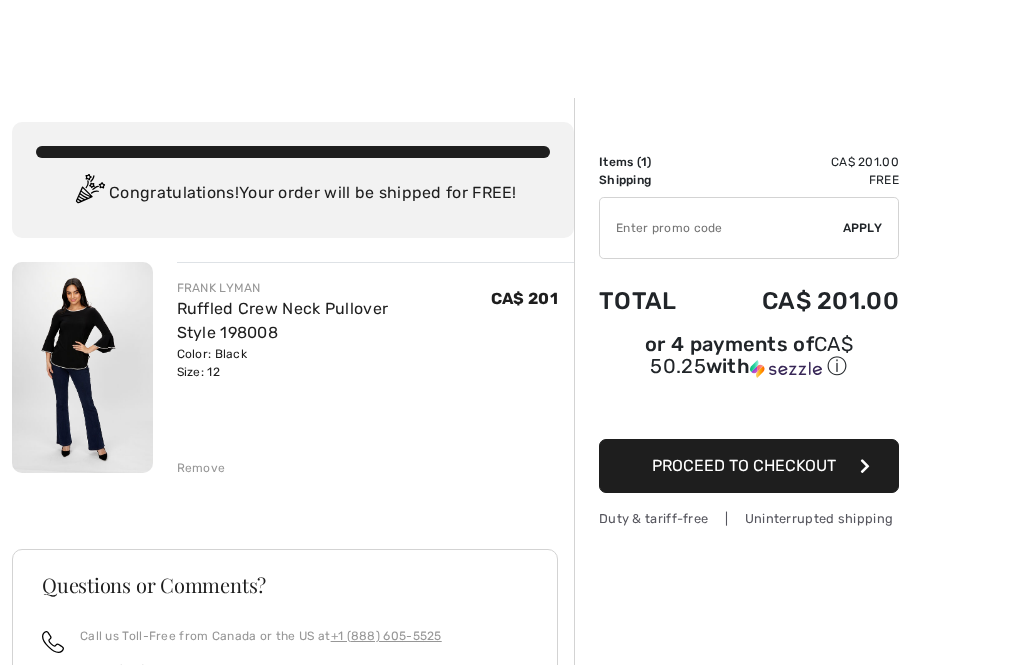 click on "Remove" at bounding box center [376, 466] 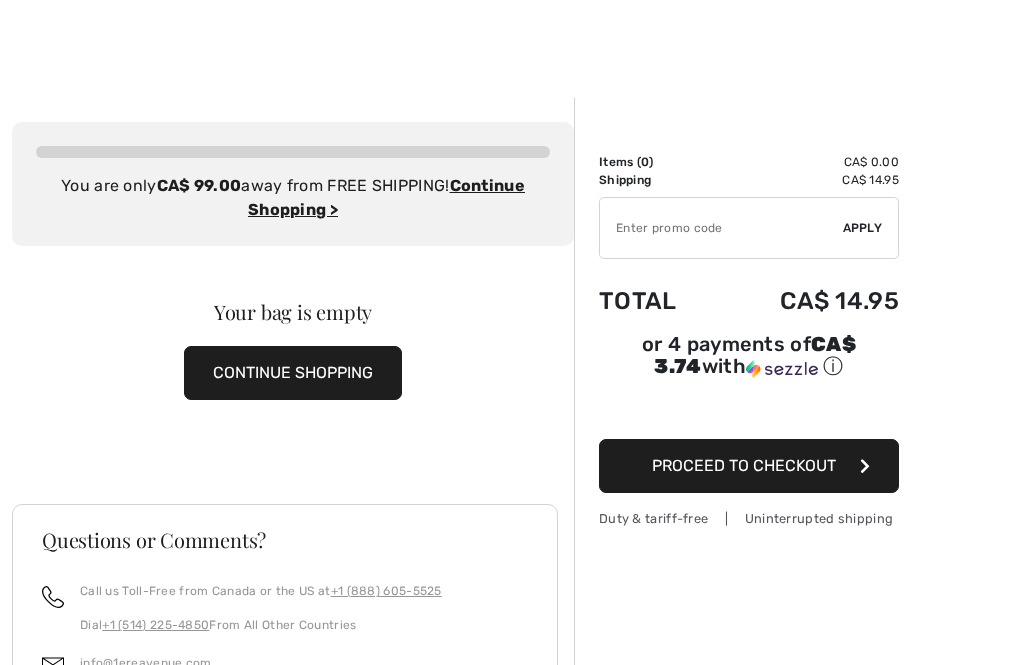 click on "CONTINUE SHOPPING" at bounding box center (293, 373) 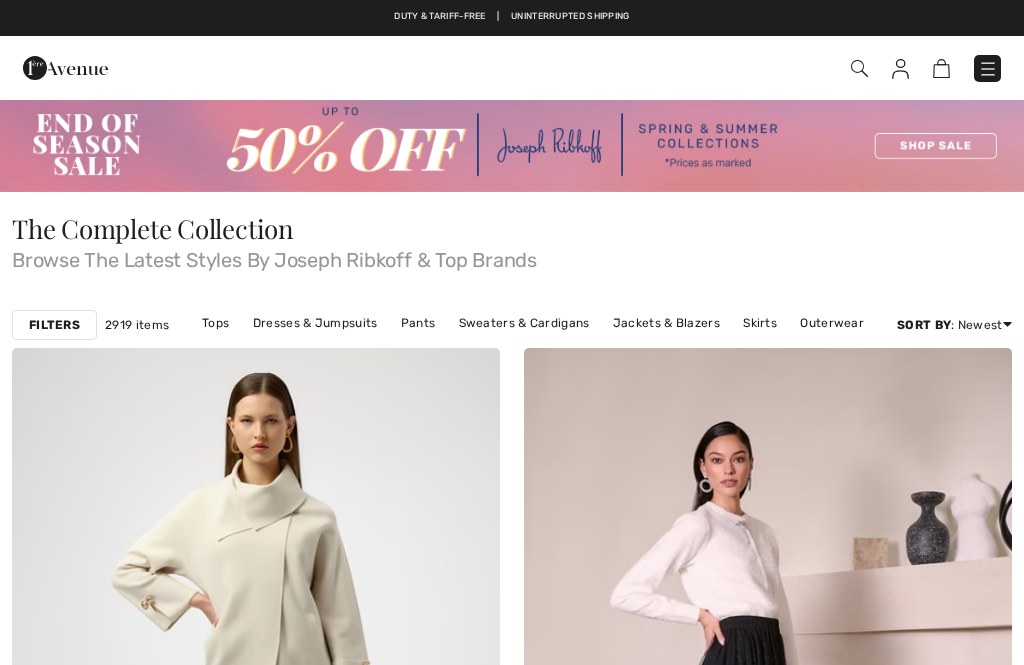 checkbox on "true" 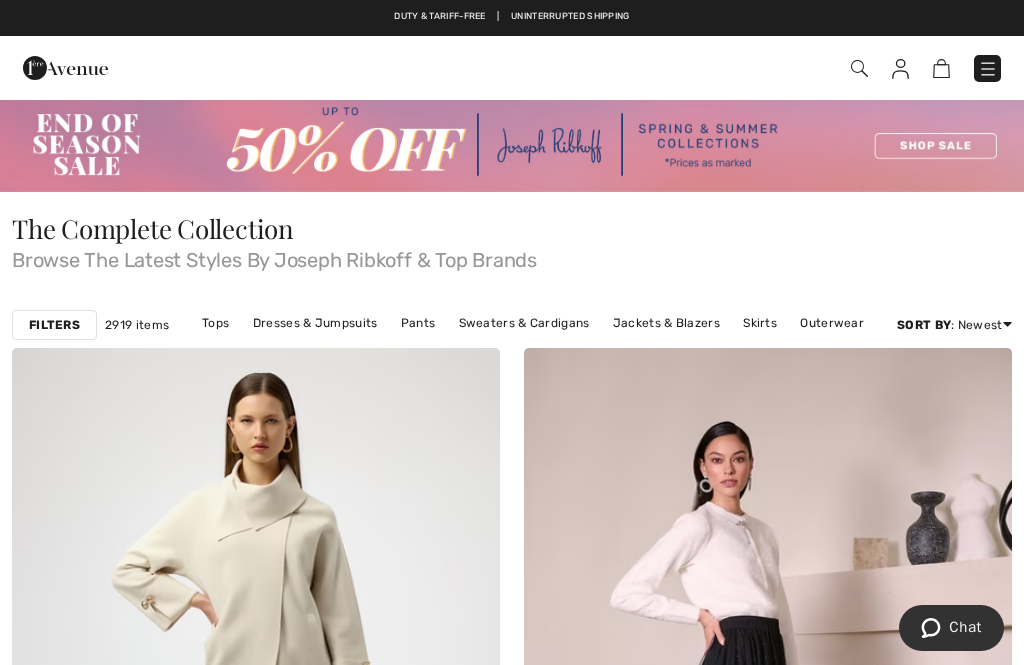 scroll, scrollTop: 0, scrollLeft: 0, axis: both 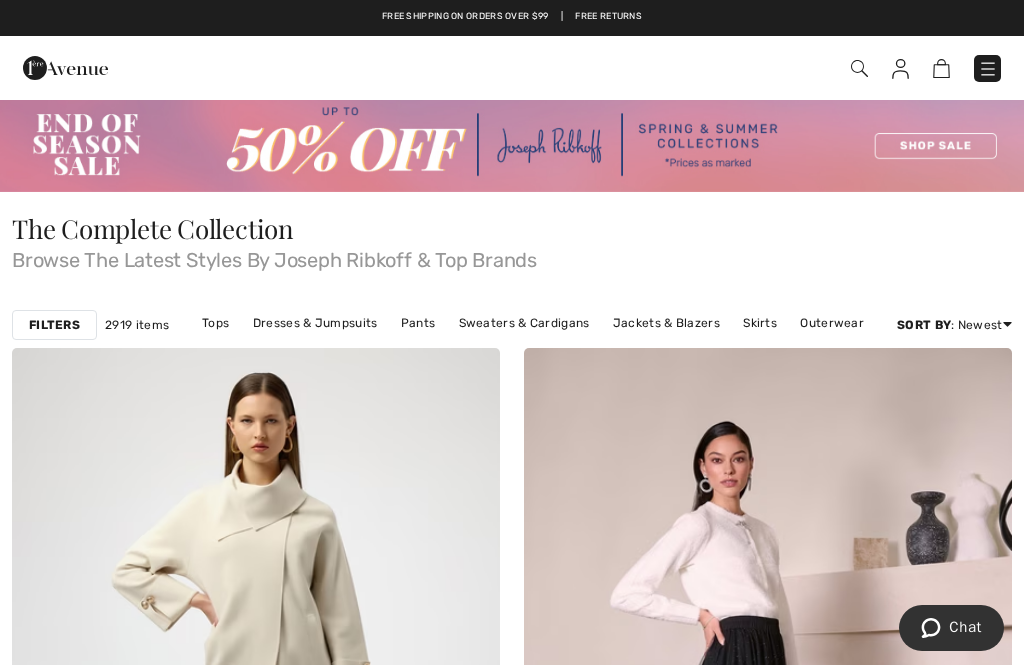 click on "Tops" at bounding box center [215, 323] 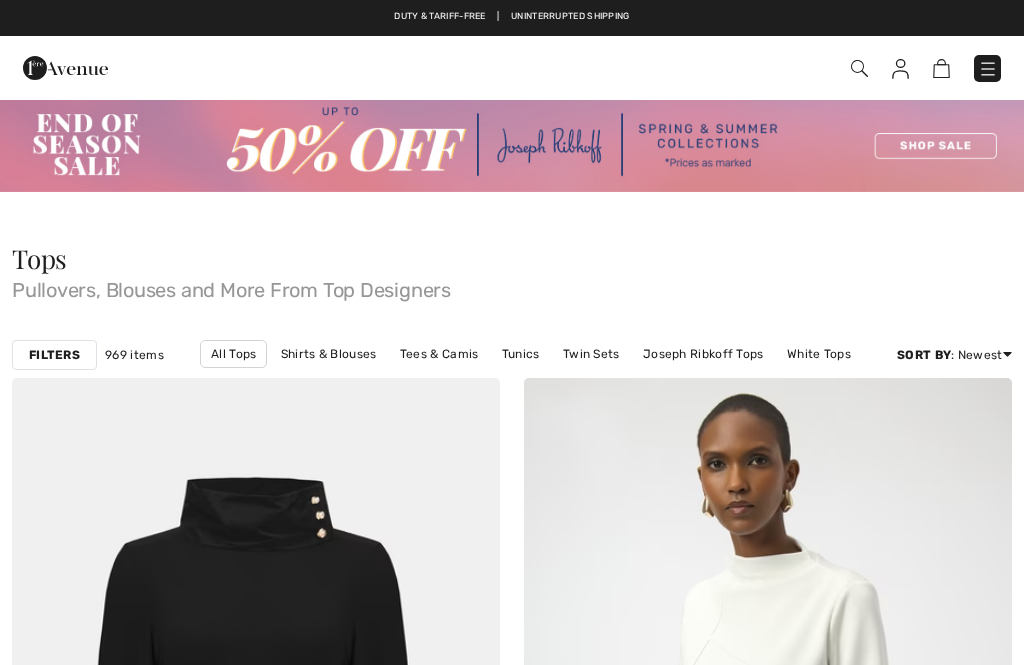 checkbox on "true" 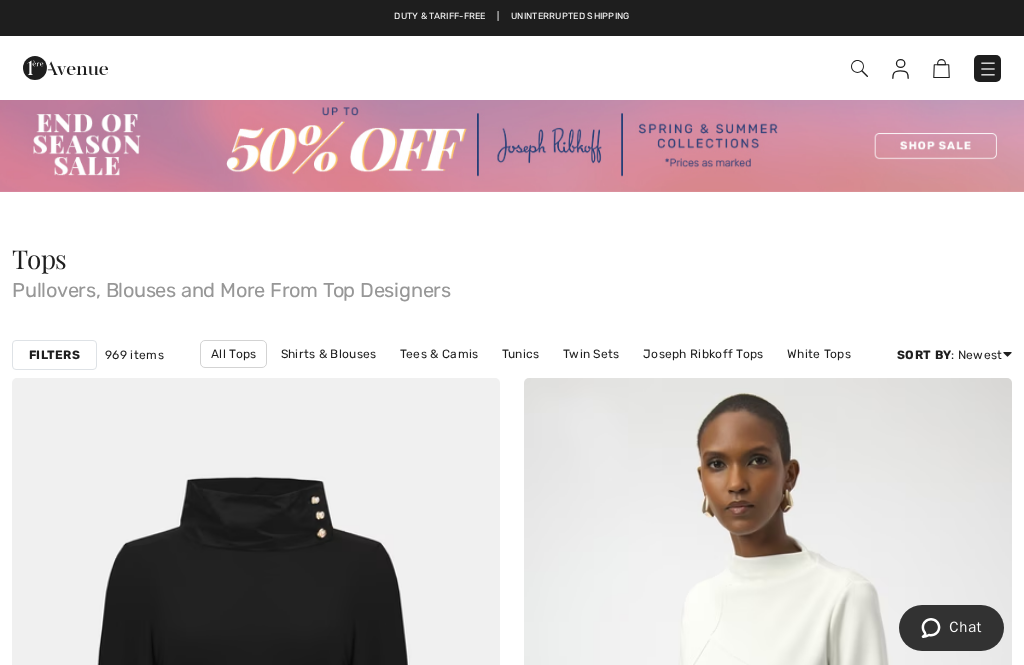 scroll, scrollTop: 0, scrollLeft: 0, axis: both 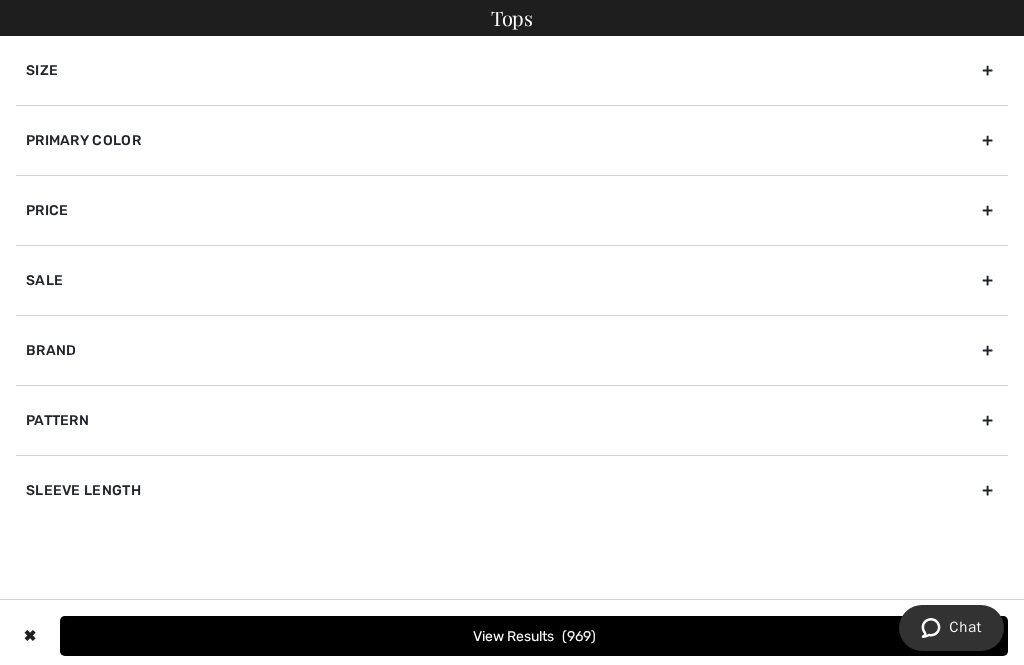 click on "Size" at bounding box center [512, 70] 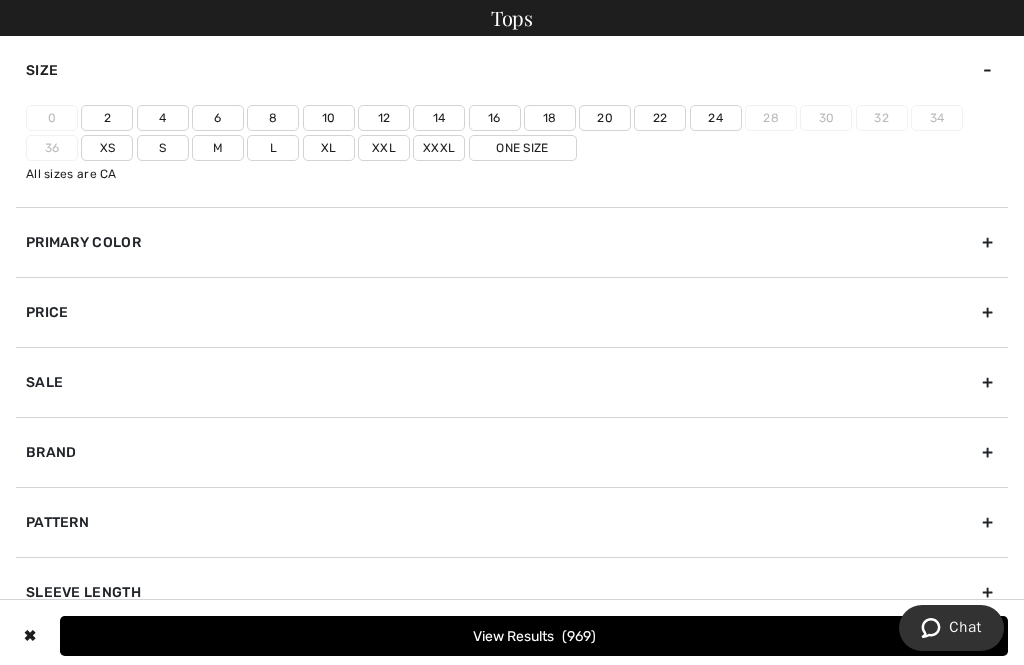 click on "12" at bounding box center (384, 118) 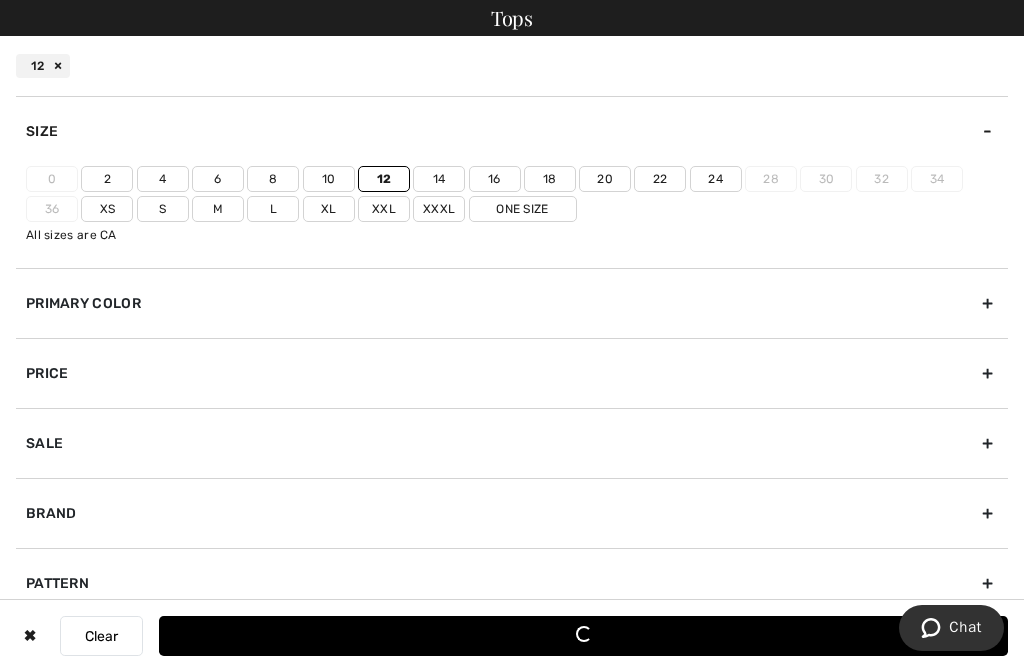 click on "Primary Color" at bounding box center [512, 303] 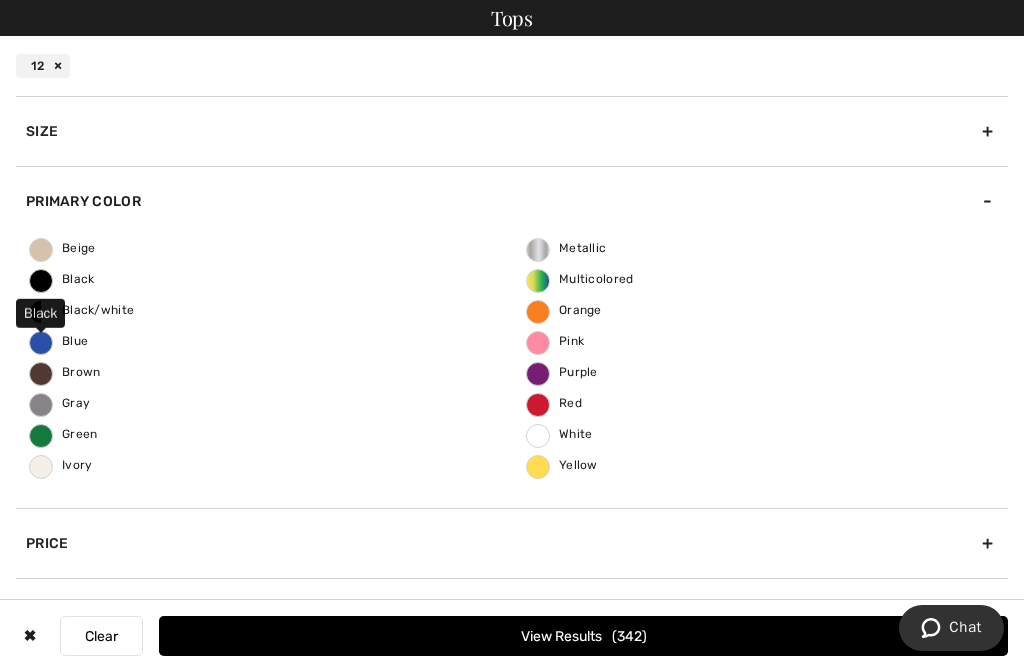 click on "Black" at bounding box center (41, 281) 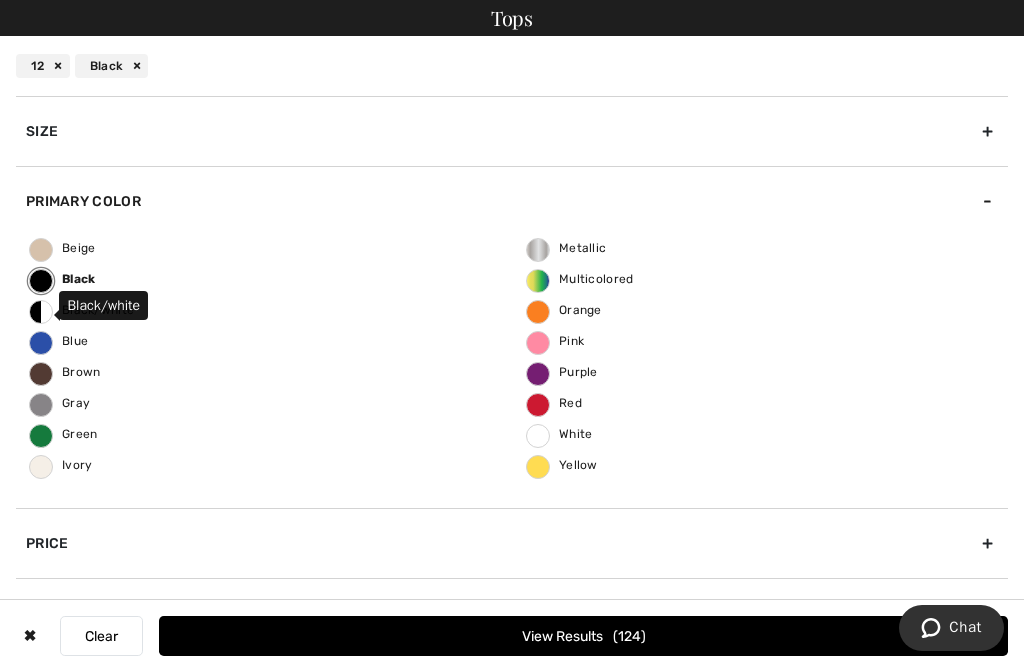 click at bounding box center [56, 315] 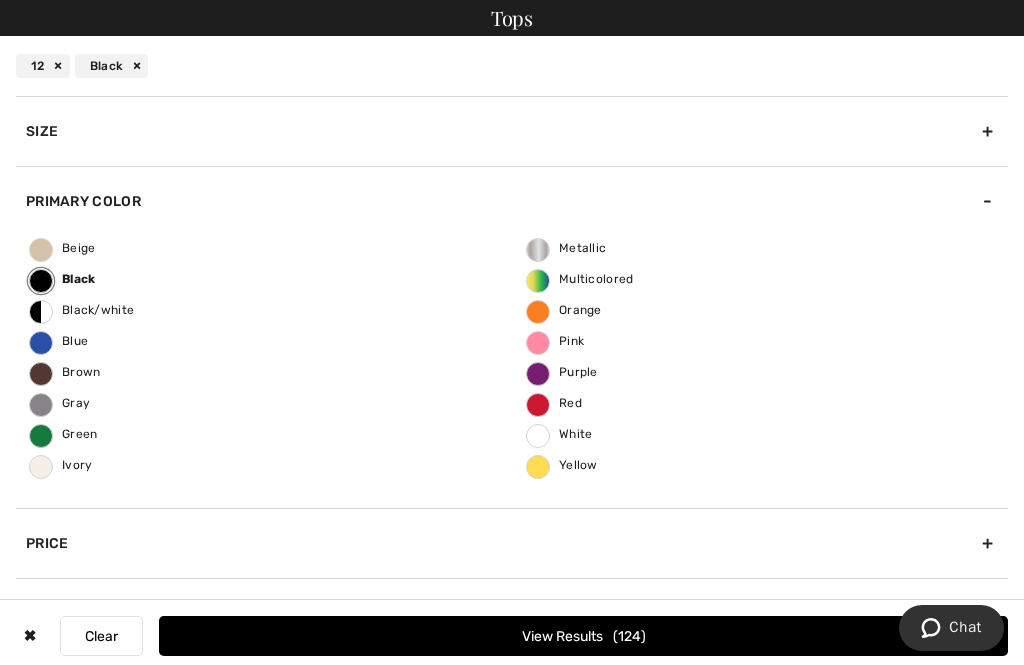 click on "View Results 124" at bounding box center (583, 636) 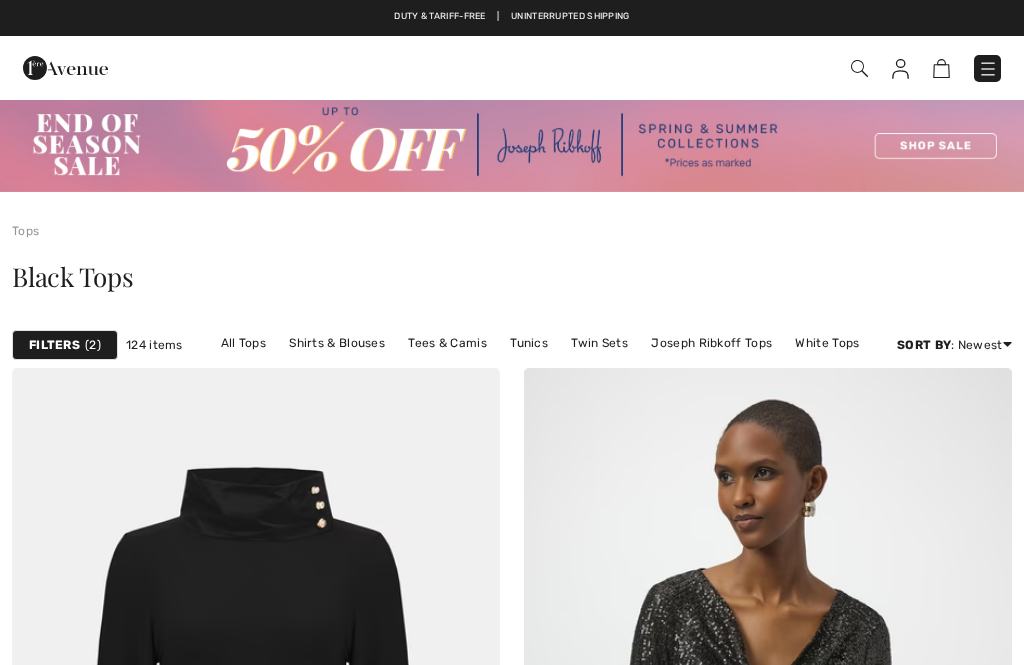 checkbox on "true" 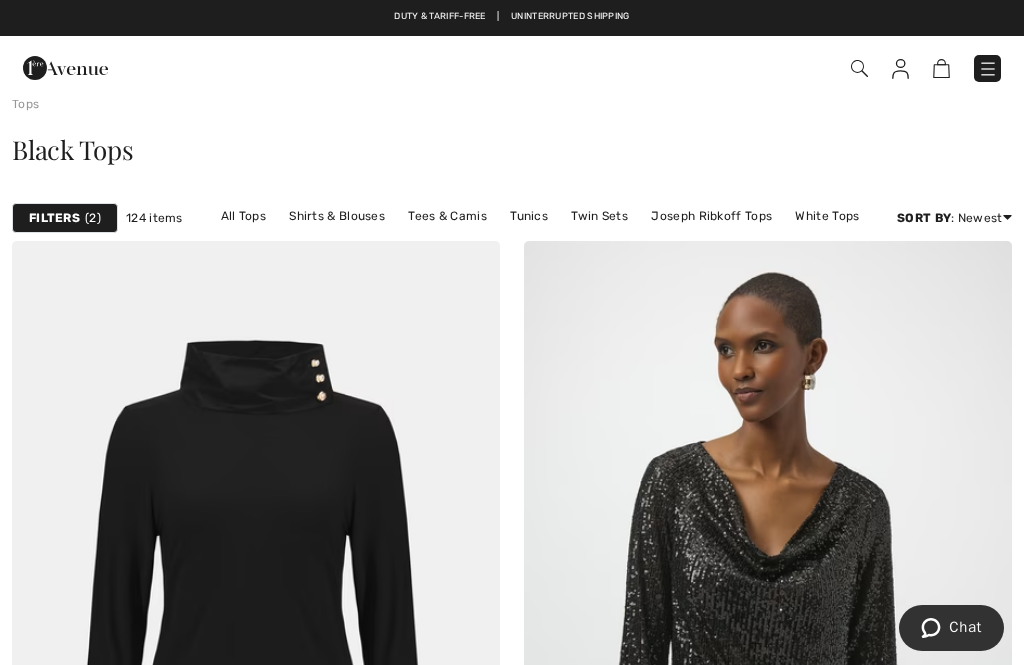 scroll, scrollTop: 0, scrollLeft: 0, axis: both 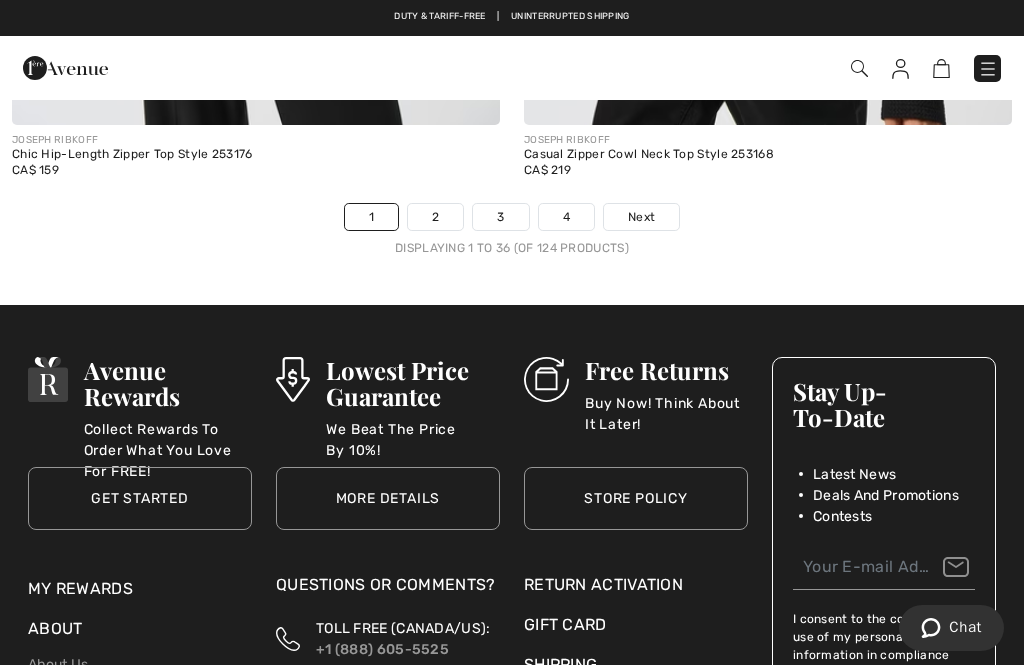 click on "Next" at bounding box center (641, 217) 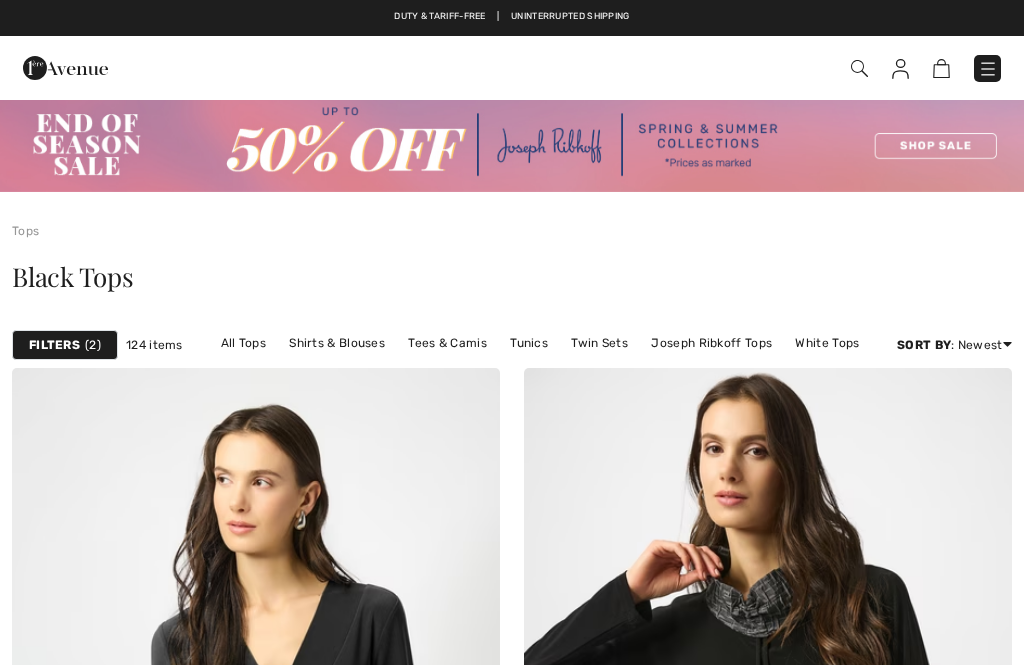 checkbox on "true" 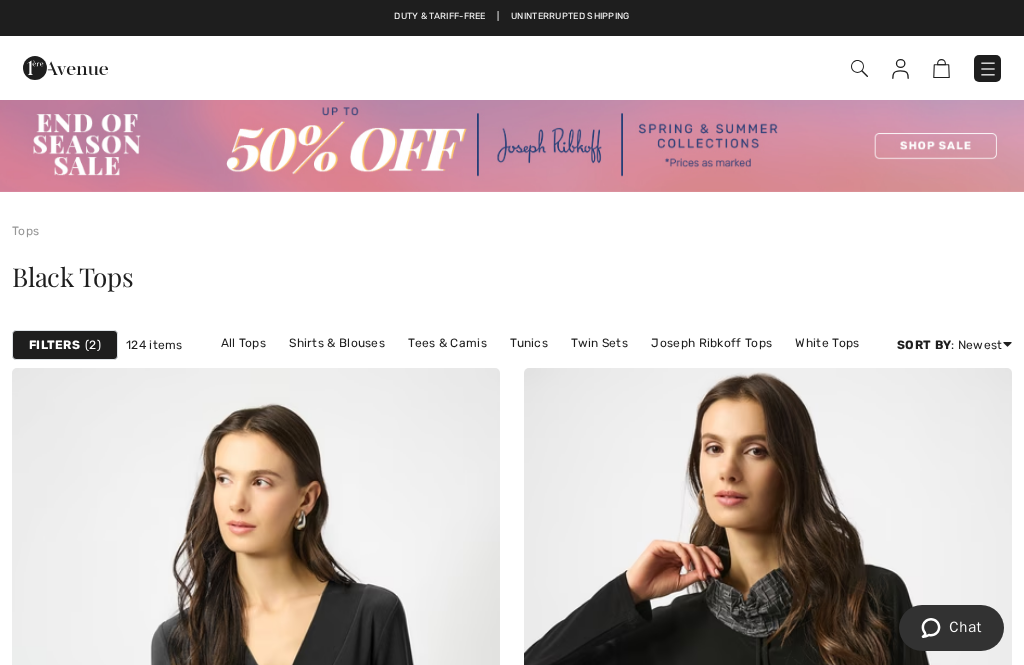 scroll, scrollTop: 0, scrollLeft: 0, axis: both 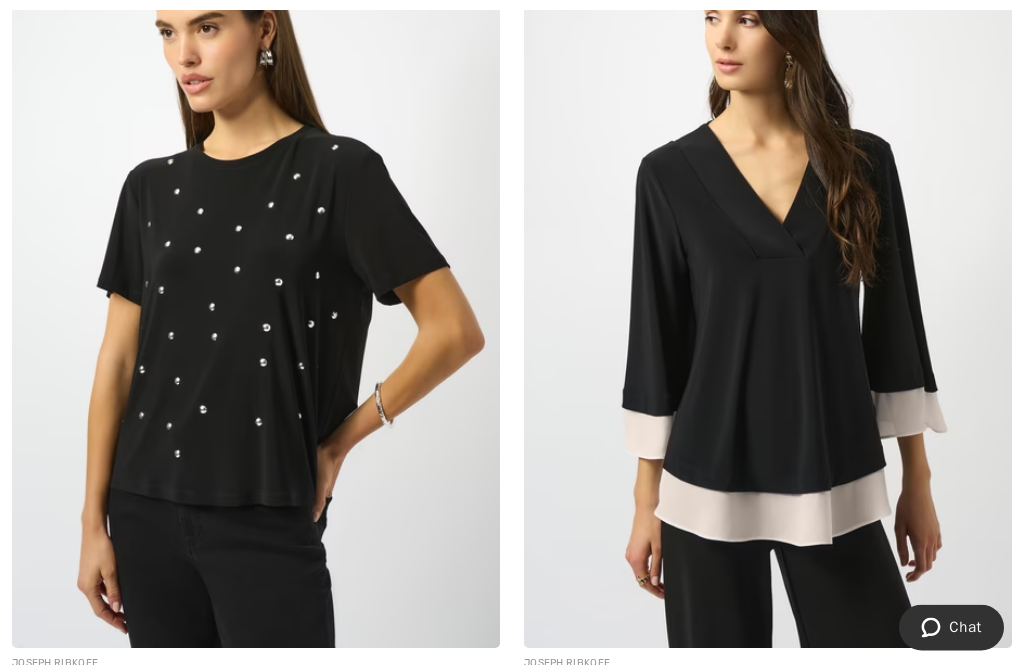 click at bounding box center [768, 283] 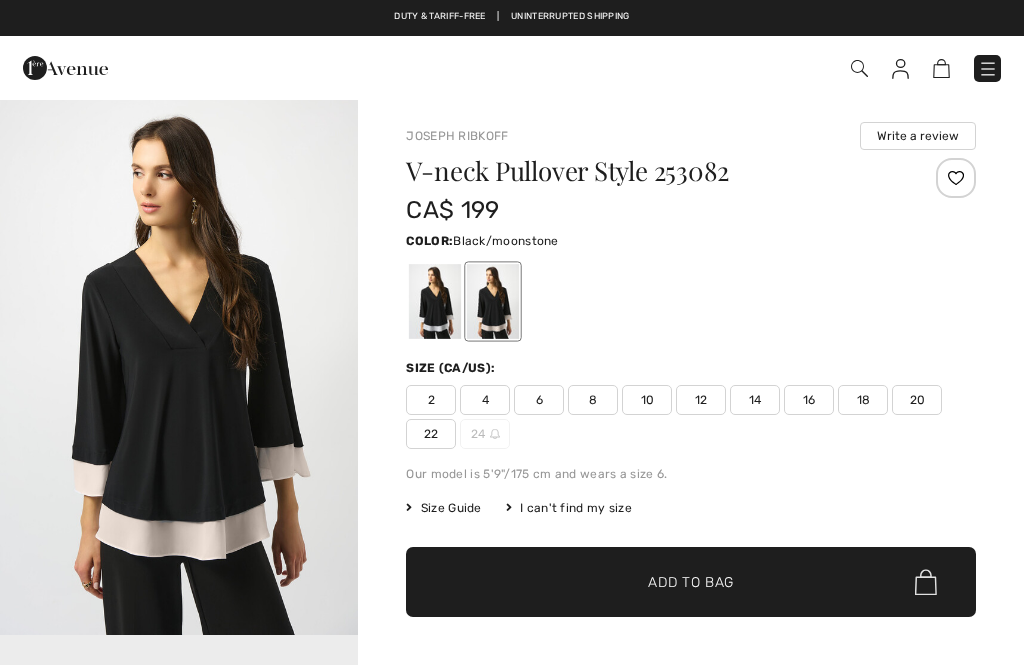 checkbox on "true" 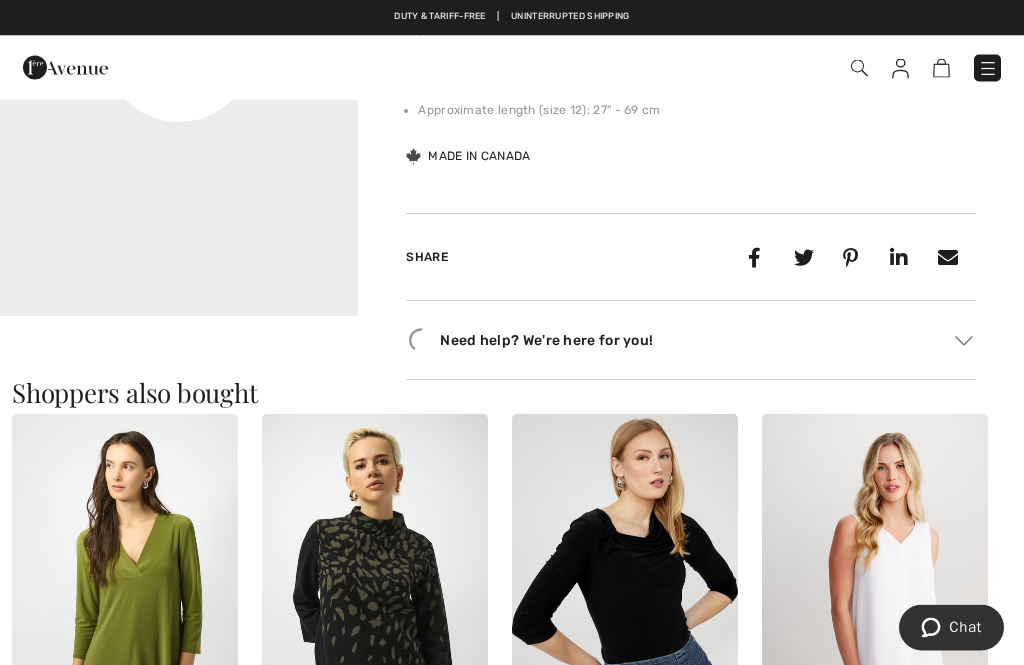 scroll, scrollTop: 0, scrollLeft: 0, axis: both 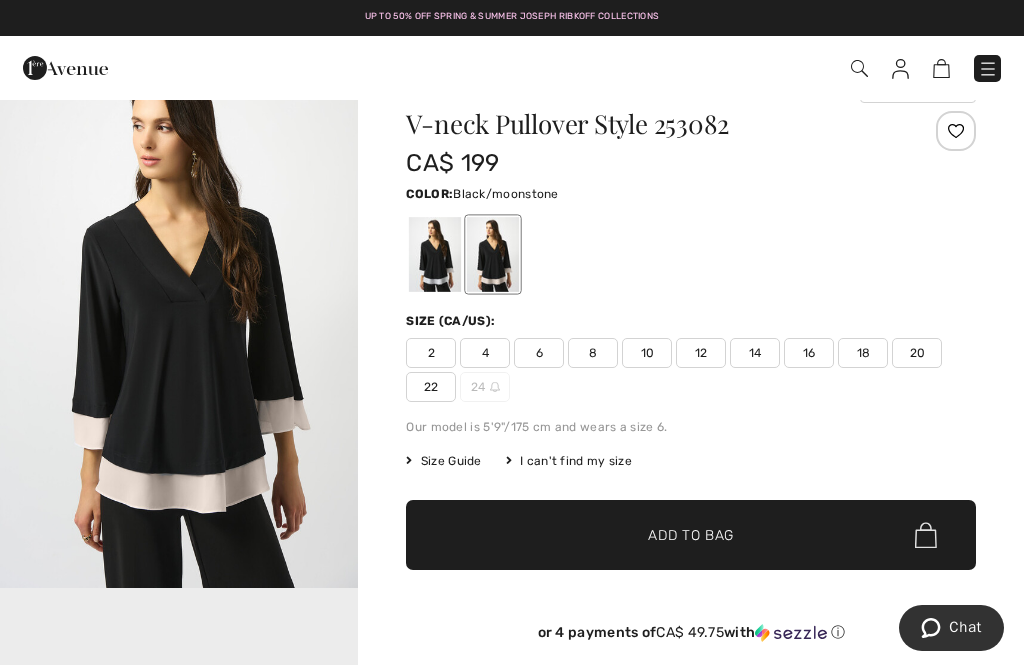 click at bounding box center [179, 319] 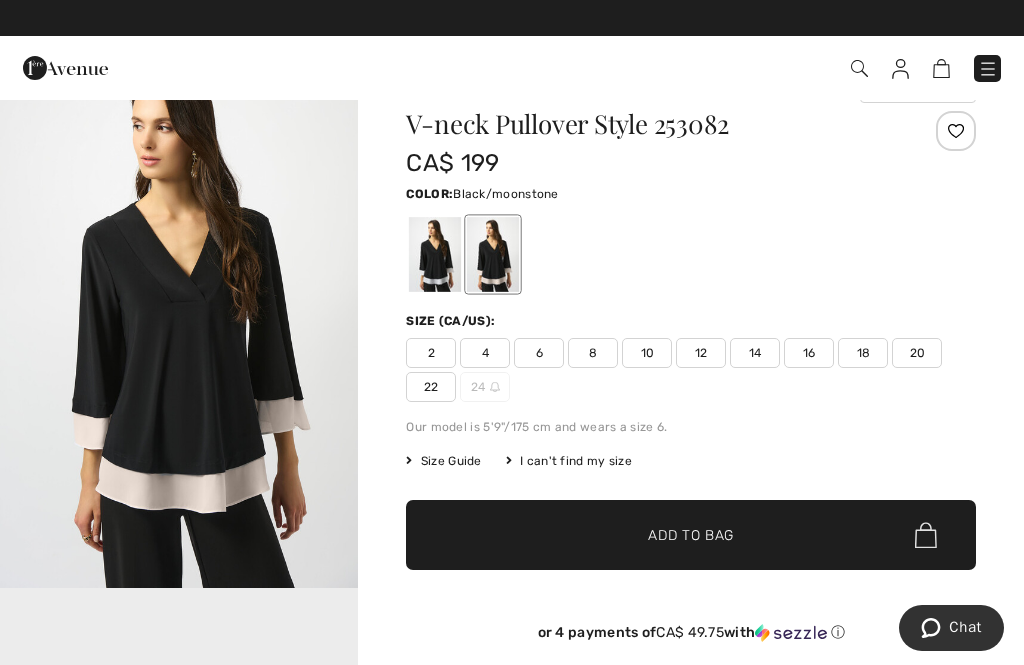 scroll, scrollTop: 38, scrollLeft: 0, axis: vertical 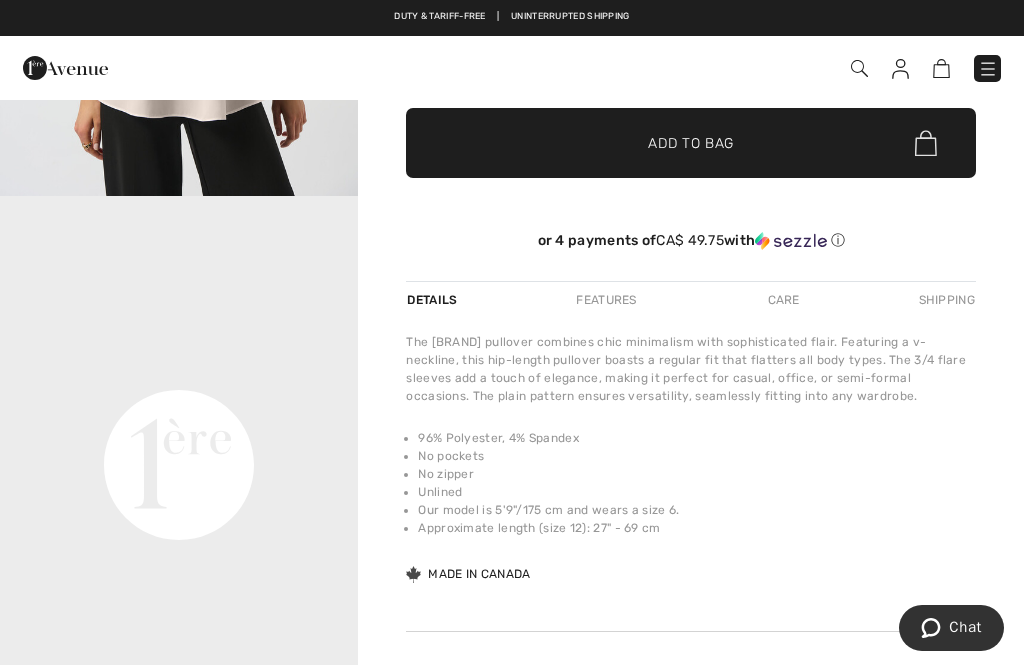 click on "Your browser does not support the video tag." at bounding box center [179, 286] 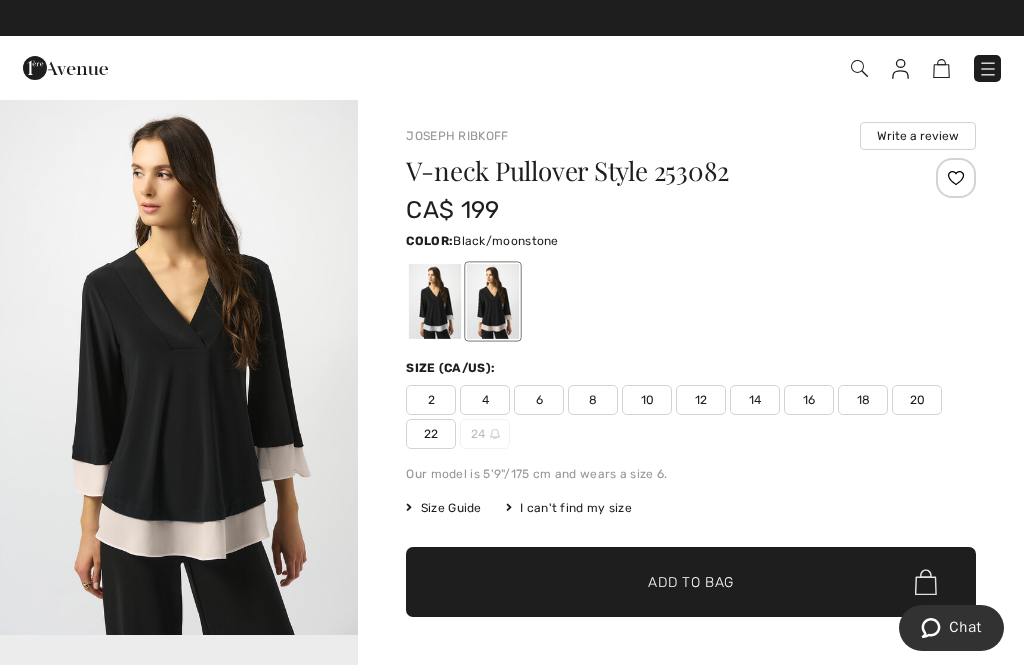 scroll, scrollTop: 0, scrollLeft: 0, axis: both 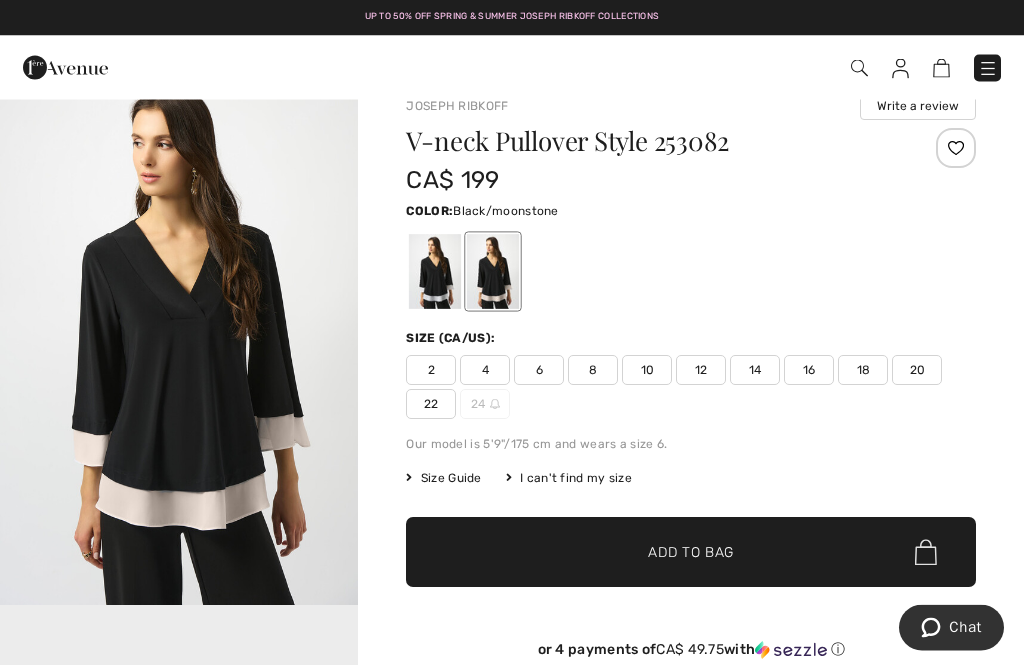 click at bounding box center [179, 337] 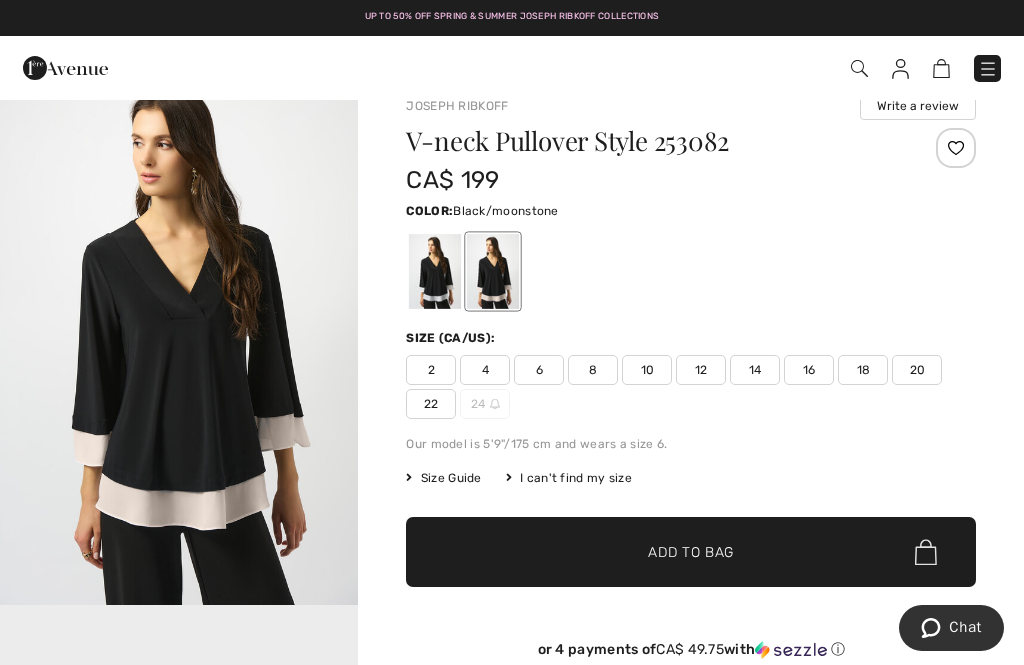 click at bounding box center [179, 337] 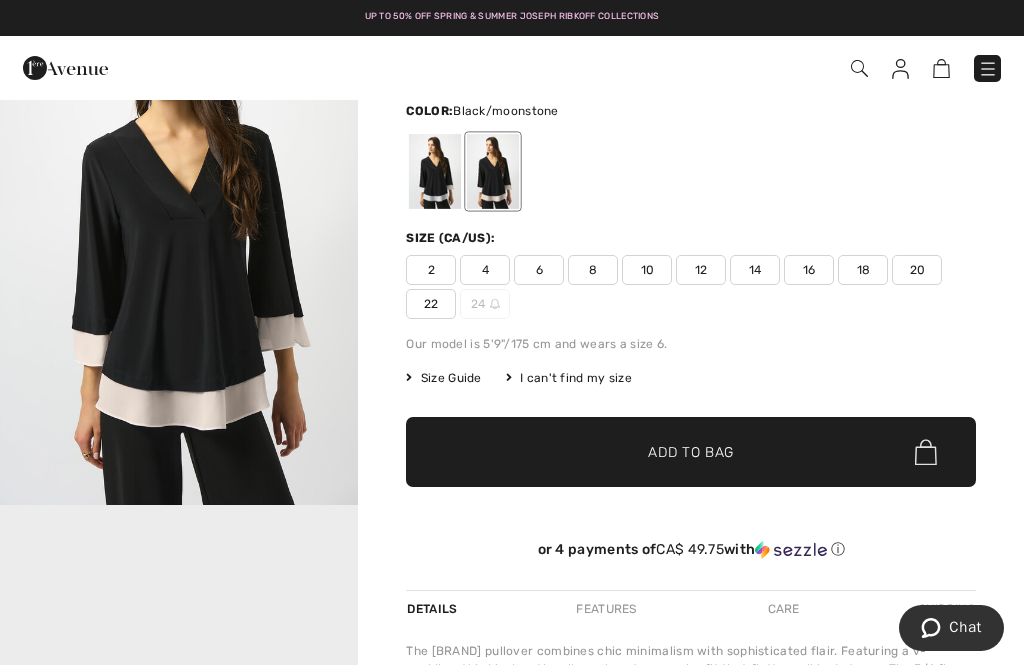 scroll, scrollTop: 121, scrollLeft: 0, axis: vertical 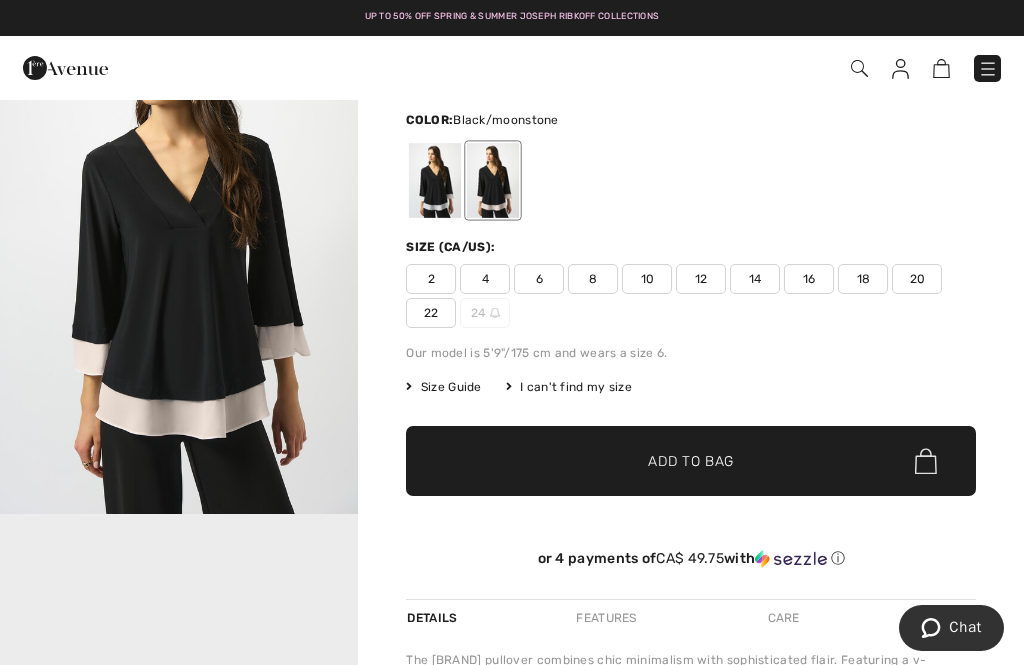 click on "12" at bounding box center [701, 279] 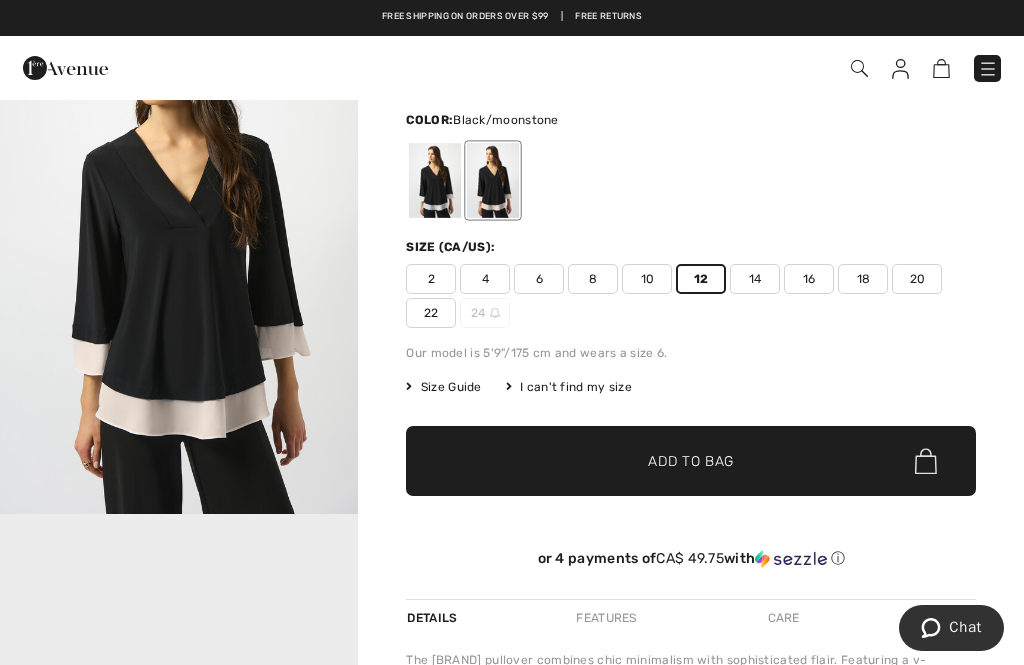 click on "Add to Bag" at bounding box center (691, 461) 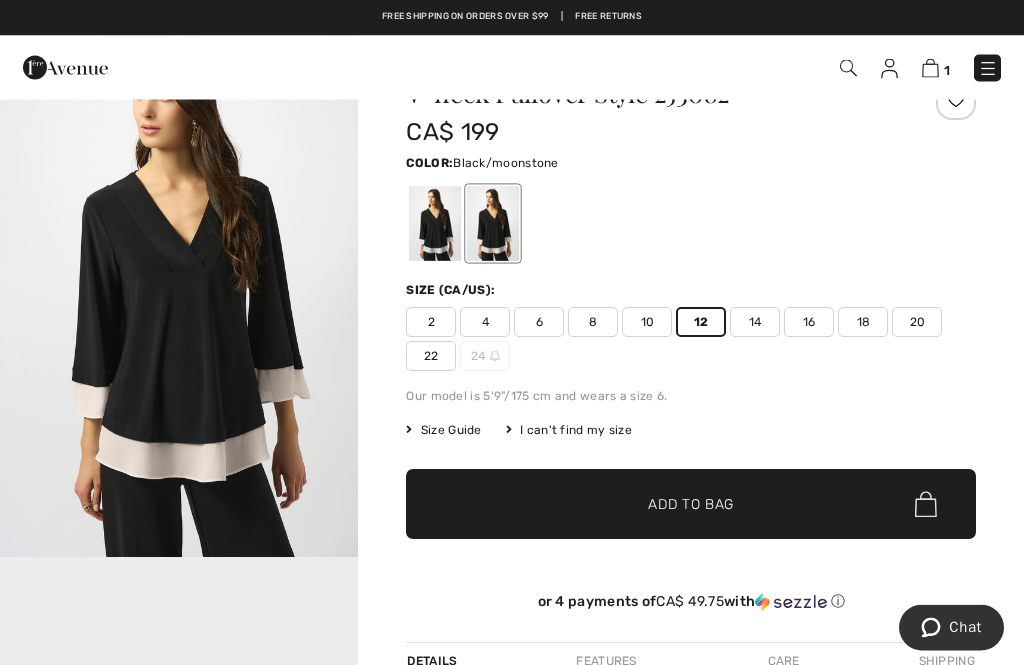 scroll, scrollTop: 0, scrollLeft: 0, axis: both 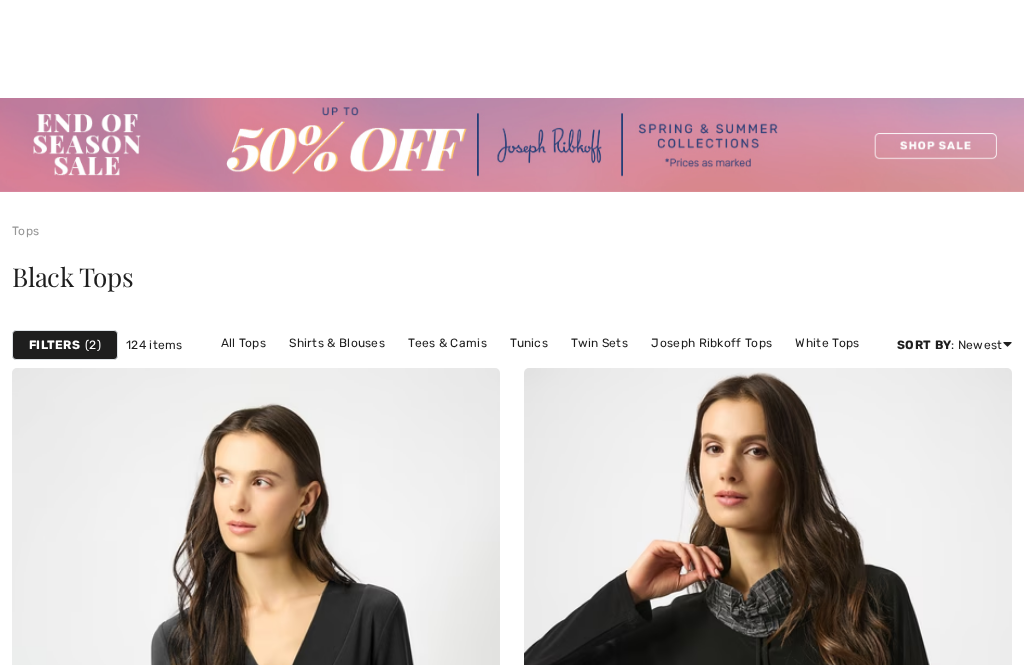 checkbox on "true" 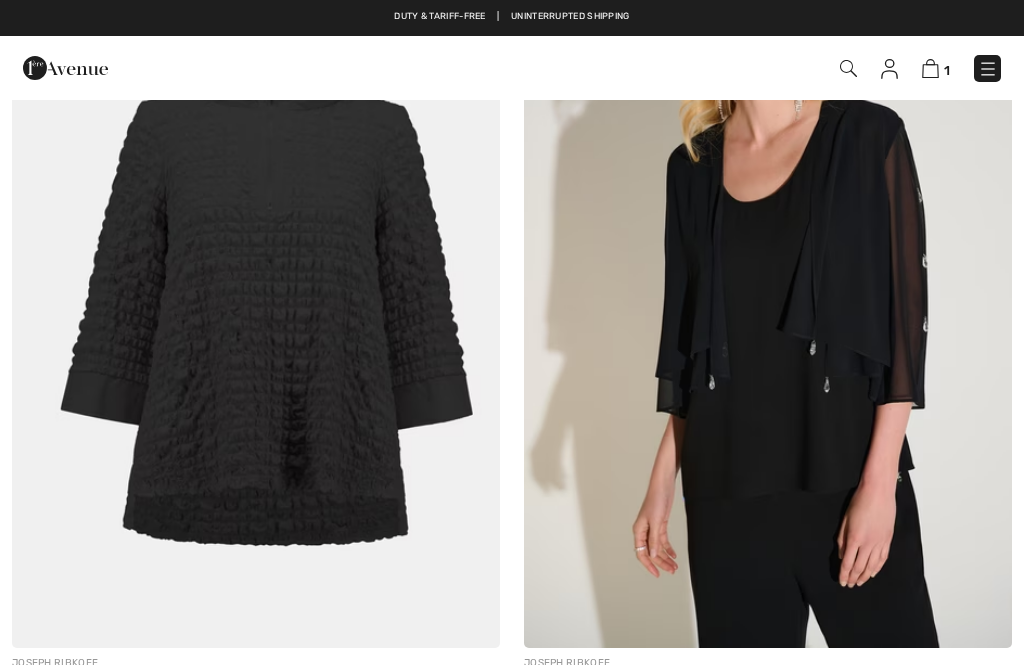 scroll, scrollTop: 1345, scrollLeft: 0, axis: vertical 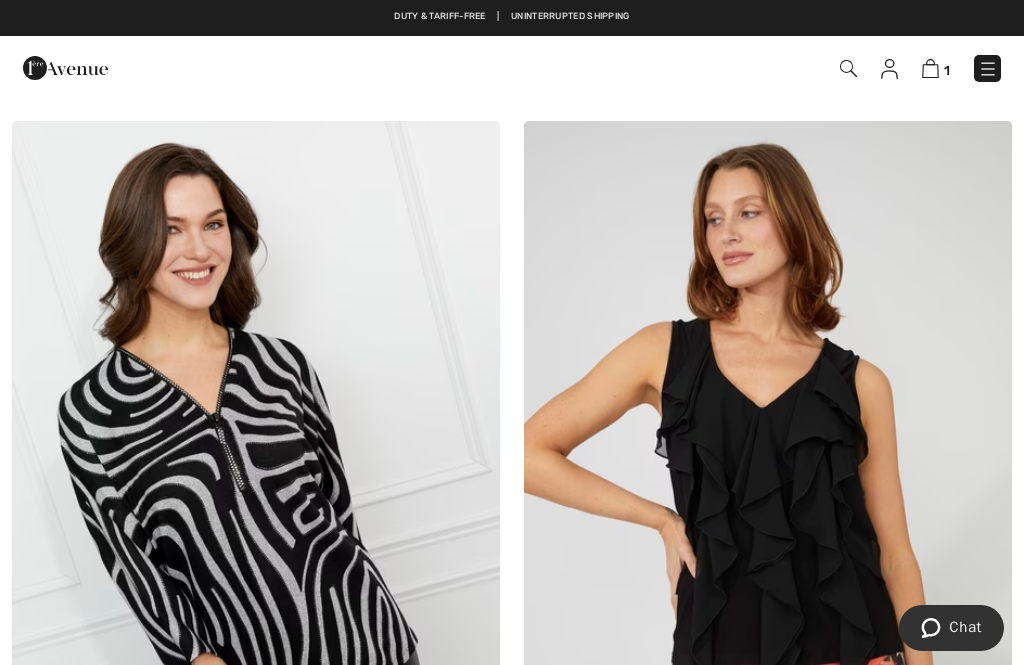 click at bounding box center [256, 487] 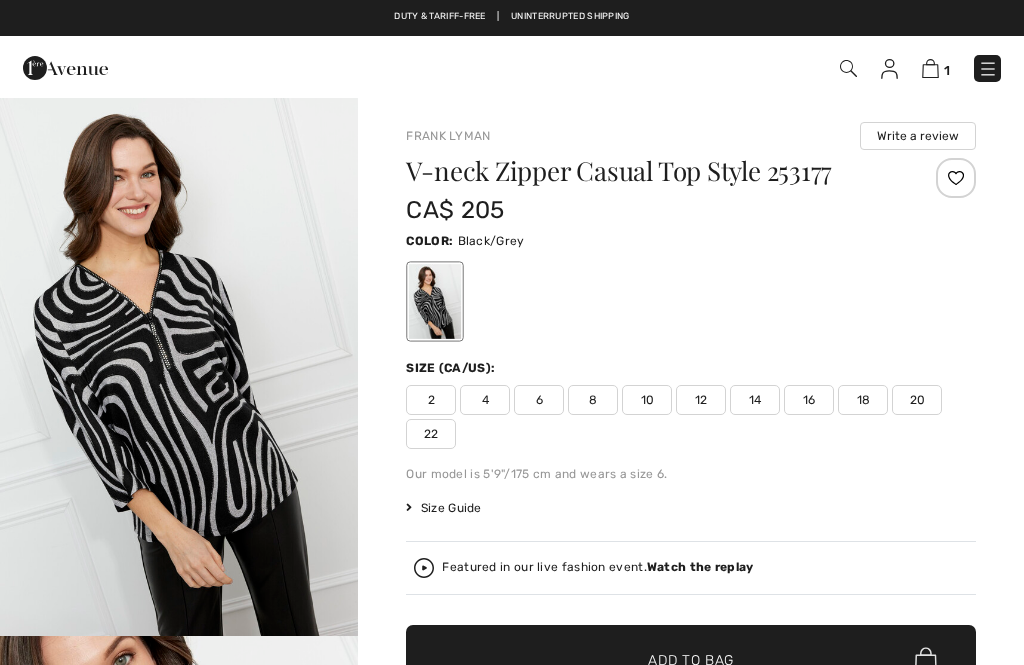 scroll, scrollTop: 0, scrollLeft: 0, axis: both 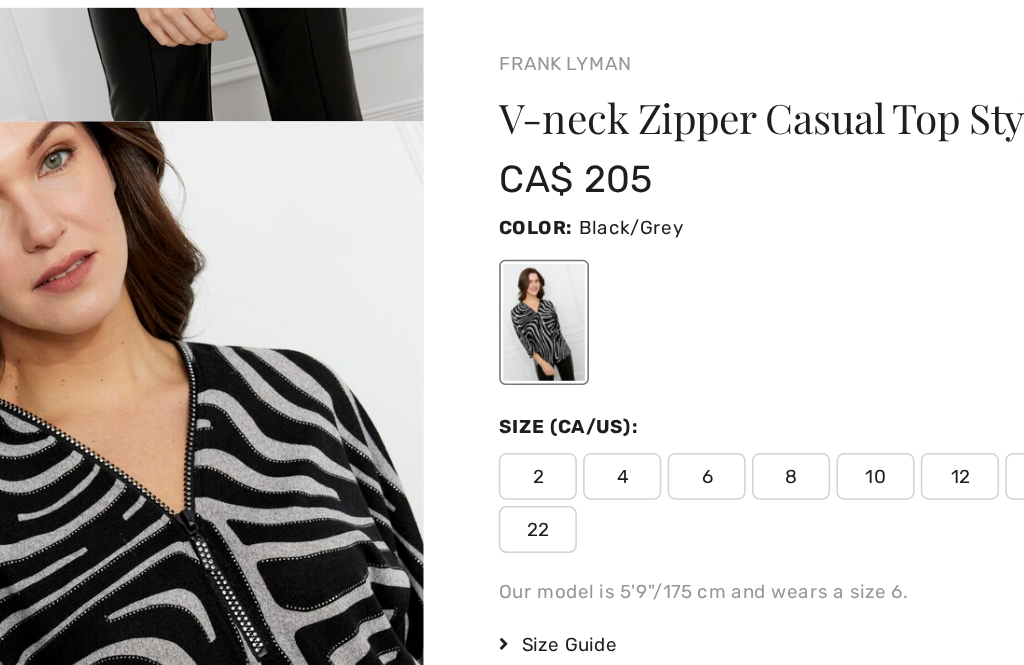 click at bounding box center (179, 442) 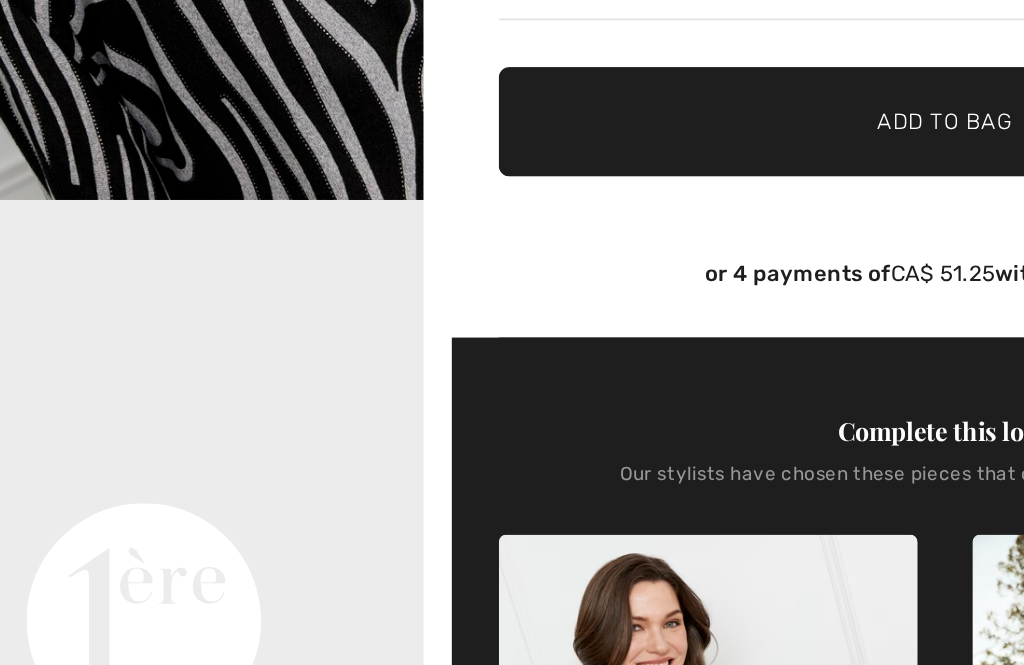 scroll, scrollTop: 386, scrollLeft: 0, axis: vertical 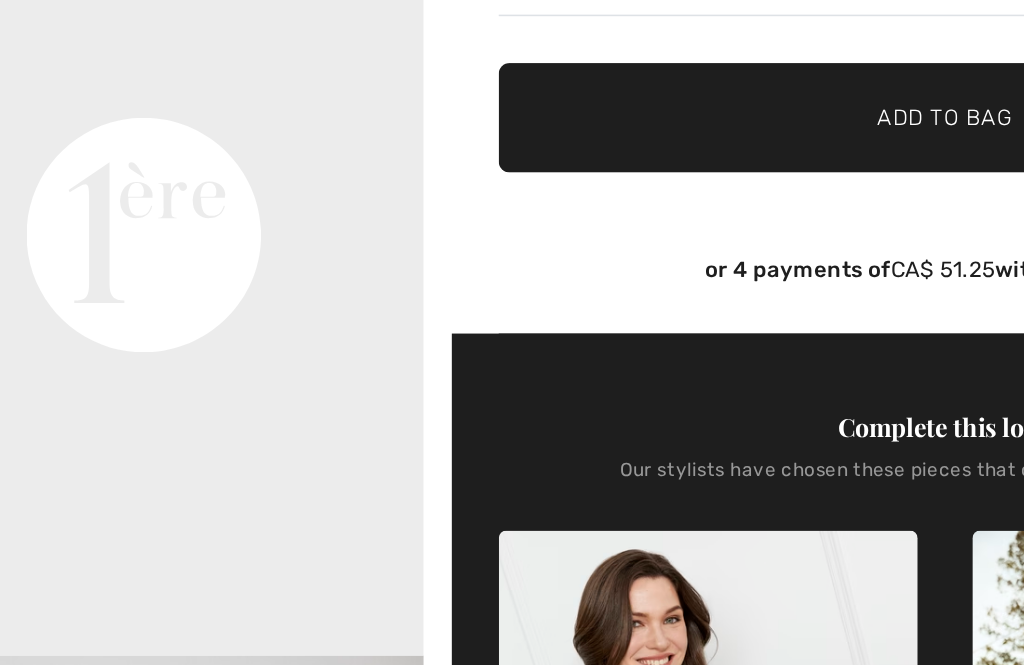 click on "Your browser does not support the video tag." at bounding box center (179, 169) 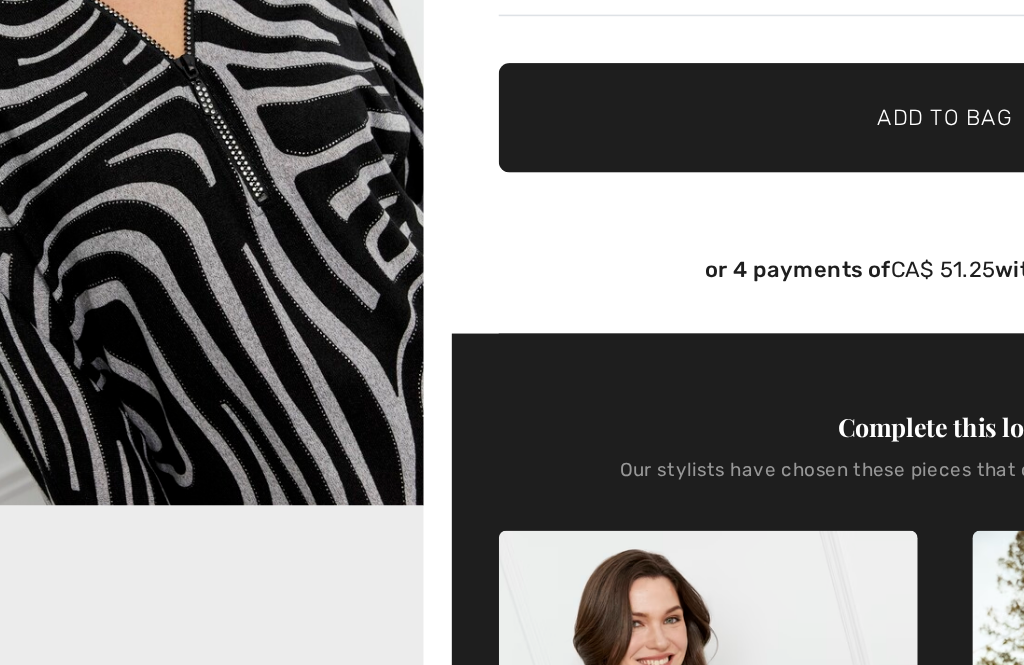 scroll, scrollTop: 275, scrollLeft: 0, axis: vertical 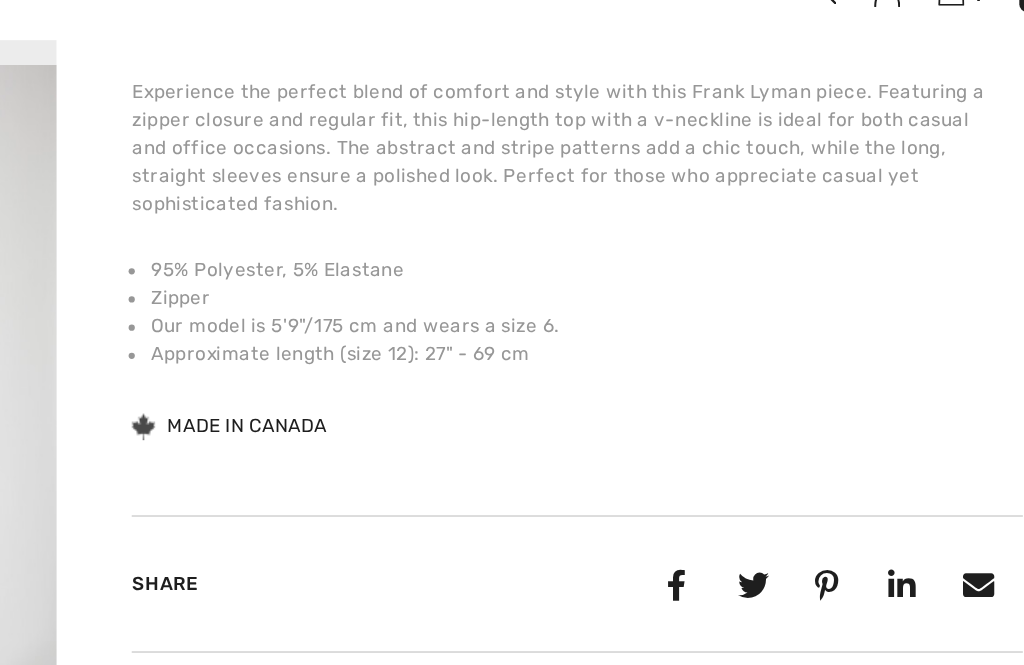 click on "95% Polyester, 5% Elastane" at bounding box center [697, 247] 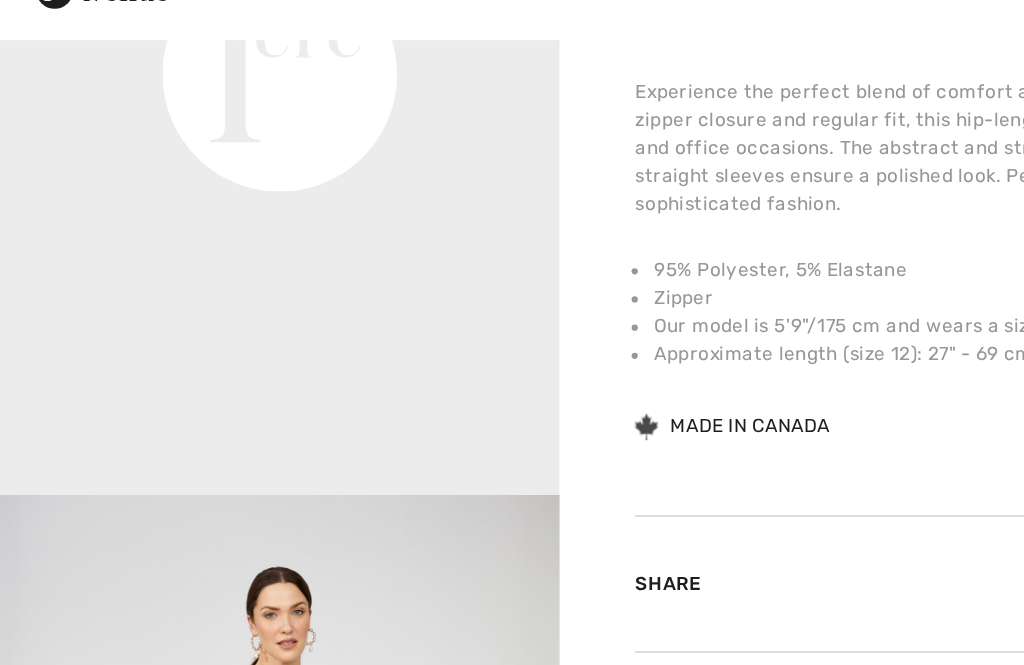 scroll, scrollTop: 0, scrollLeft: 0, axis: both 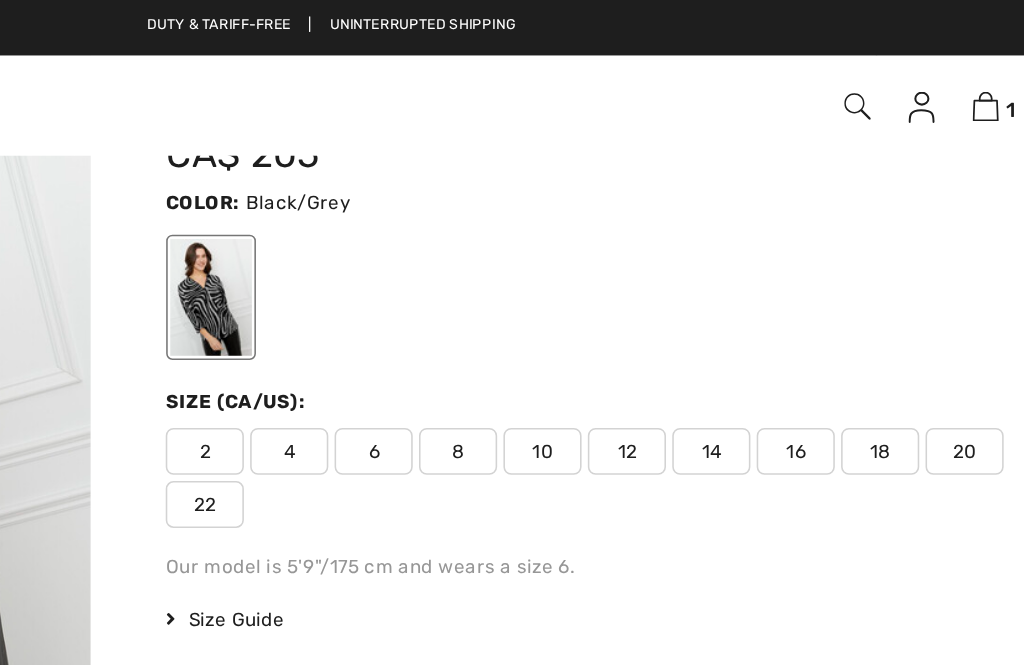 click on "12" at bounding box center [701, 289] 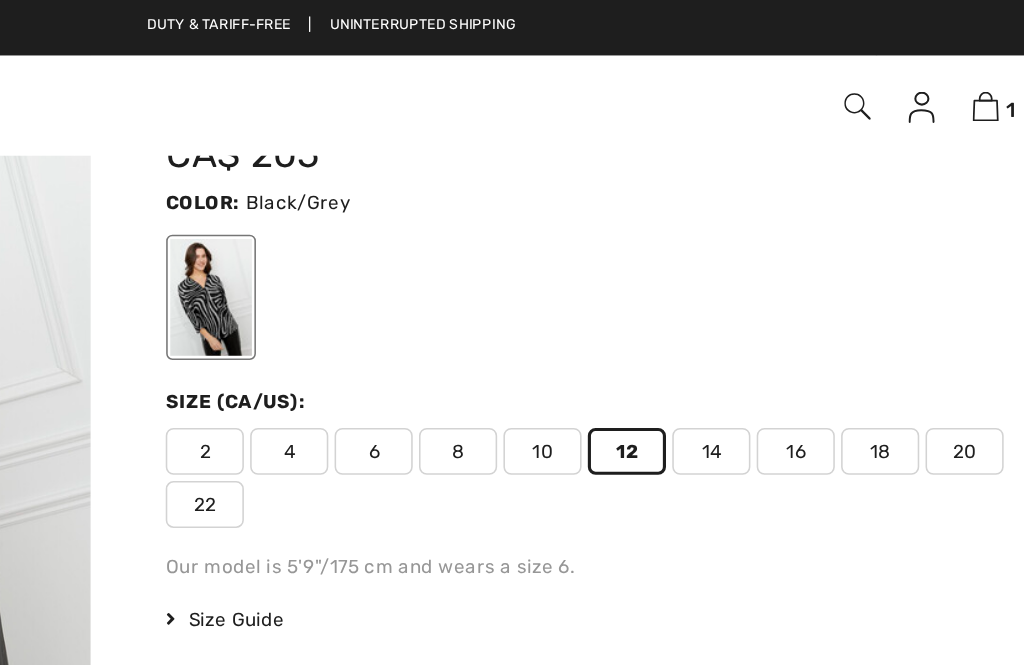 click on "12" at bounding box center [701, 289] 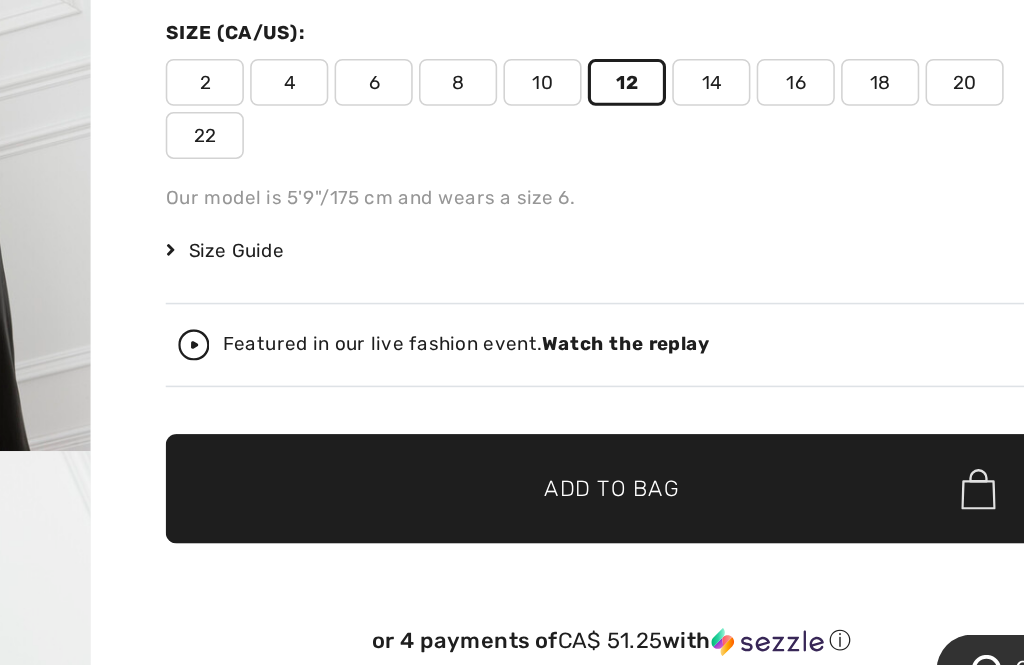 scroll, scrollTop: 159, scrollLeft: 0, axis: vertical 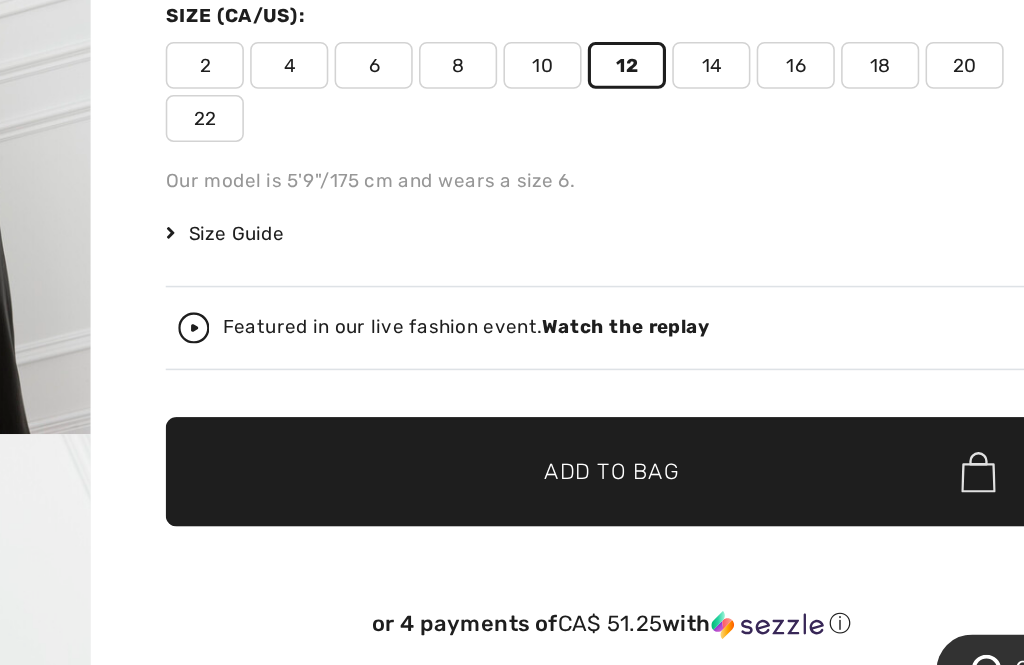 click on "Add to Bag" at bounding box center (691, 501) 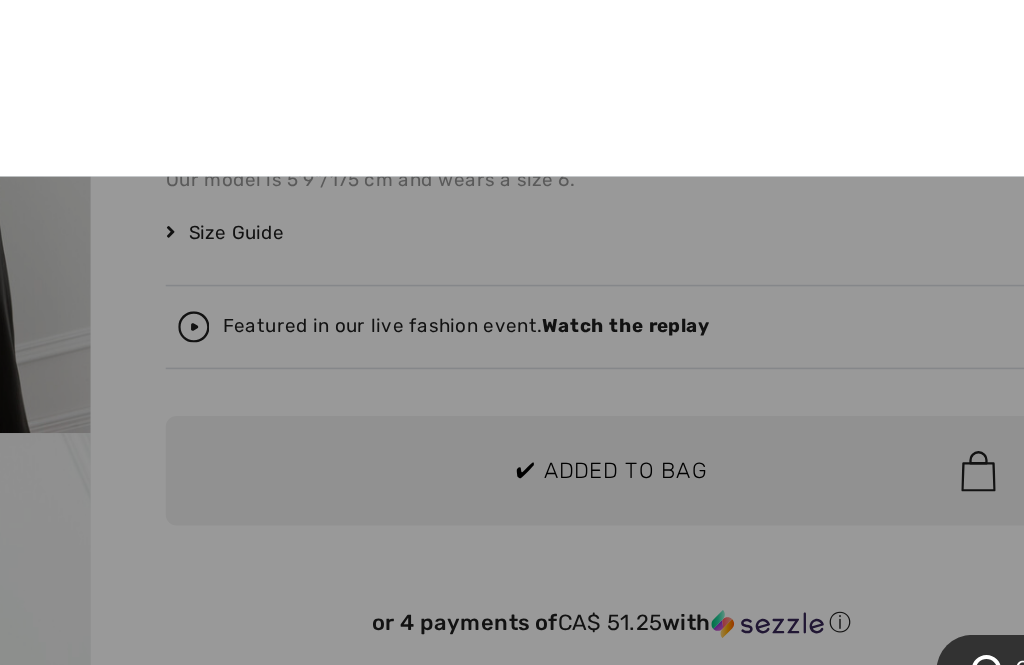 scroll, scrollTop: 0, scrollLeft: 0, axis: both 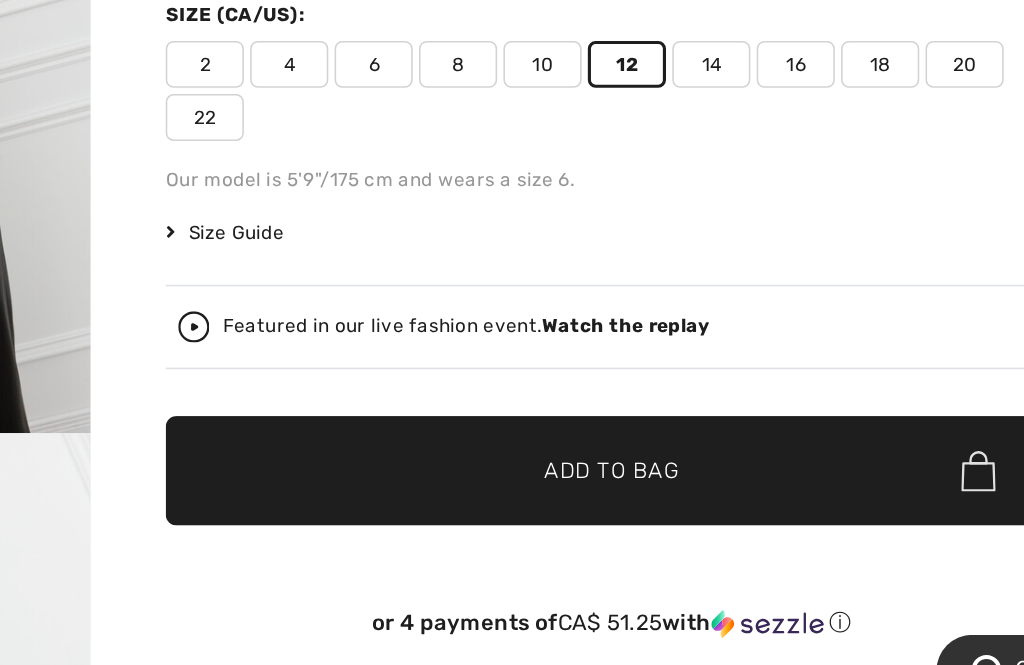 click on "Add to Bag" at bounding box center [691, 500] 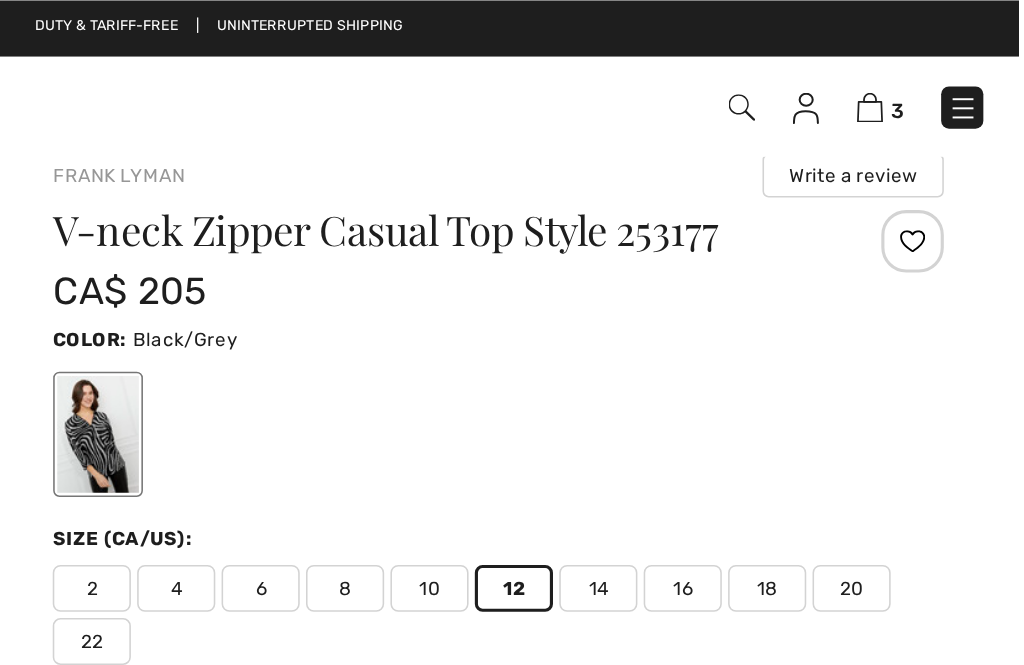 scroll, scrollTop: 0, scrollLeft: 0, axis: both 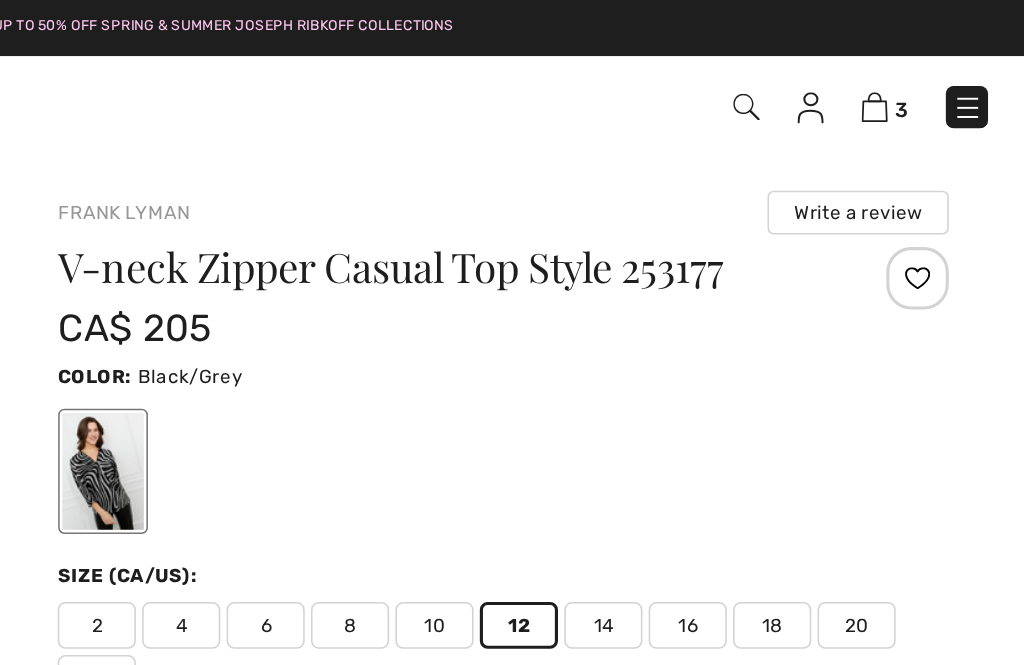 click at bounding box center (928, 68) 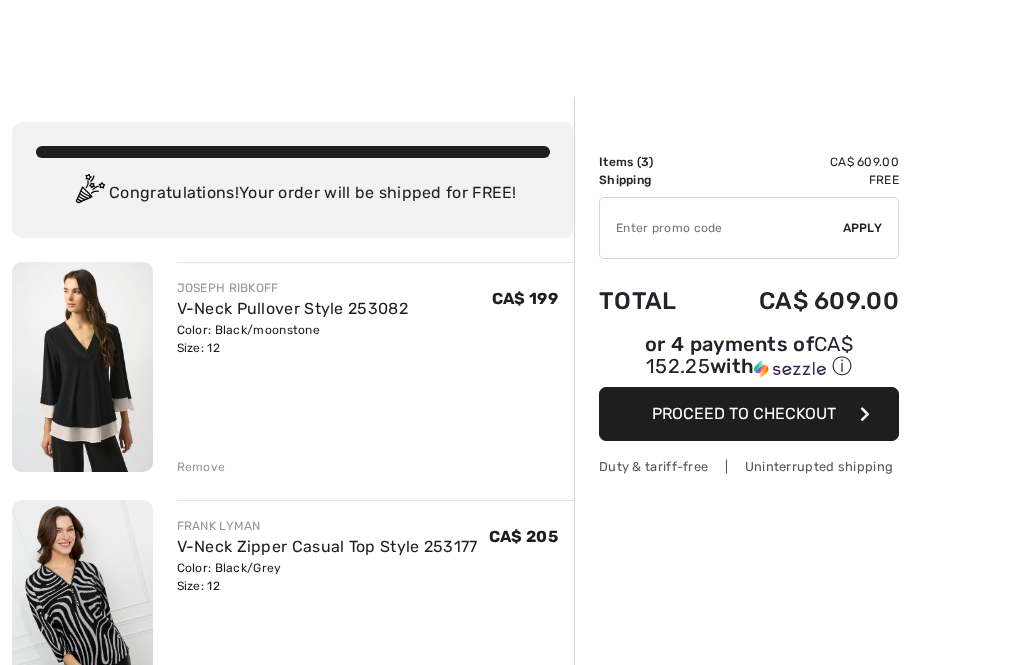 checkbox on "true" 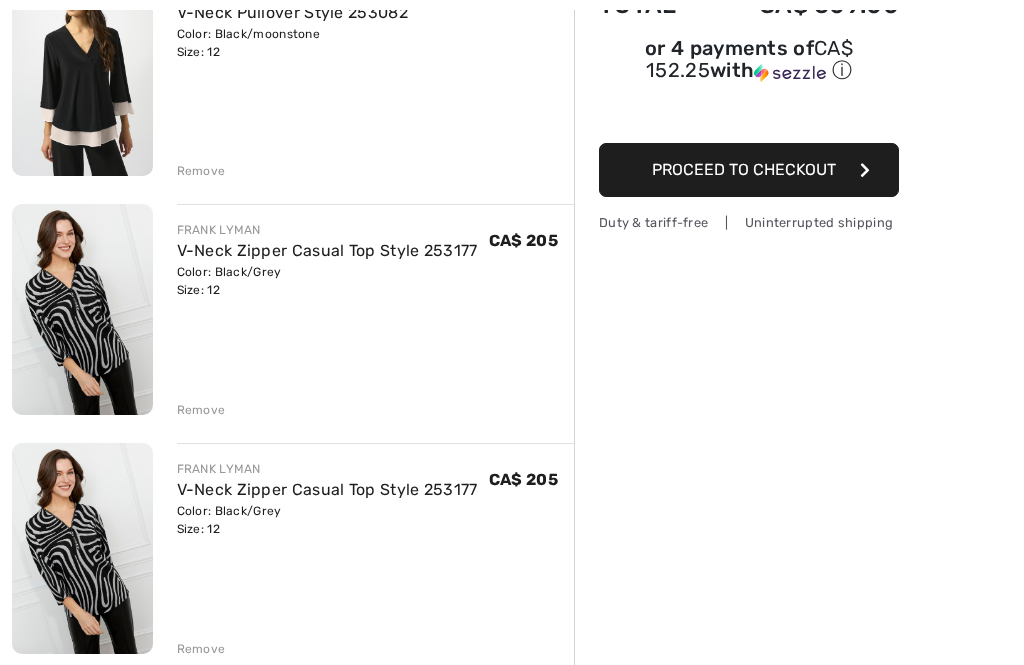 scroll, scrollTop: 0, scrollLeft: 0, axis: both 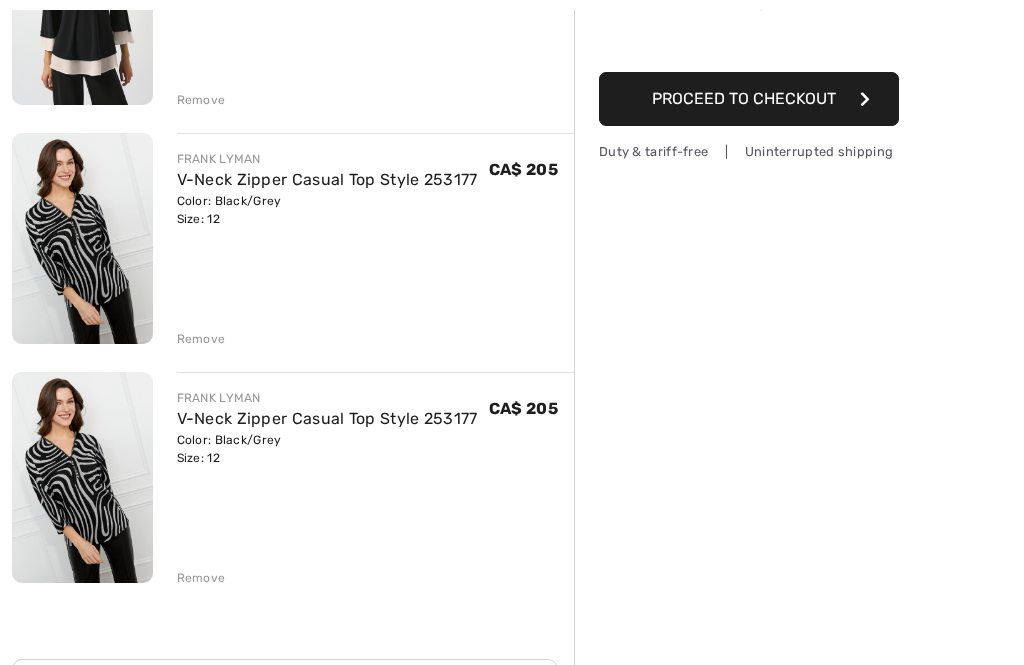 click on "Remove" at bounding box center (201, 578) 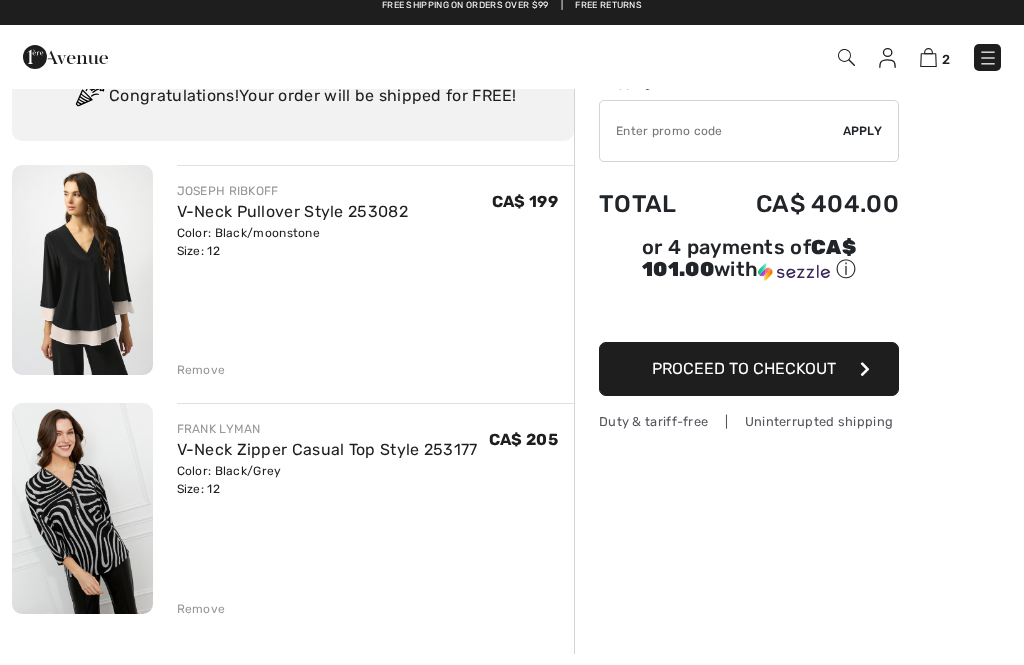 scroll, scrollTop: 0, scrollLeft: 0, axis: both 